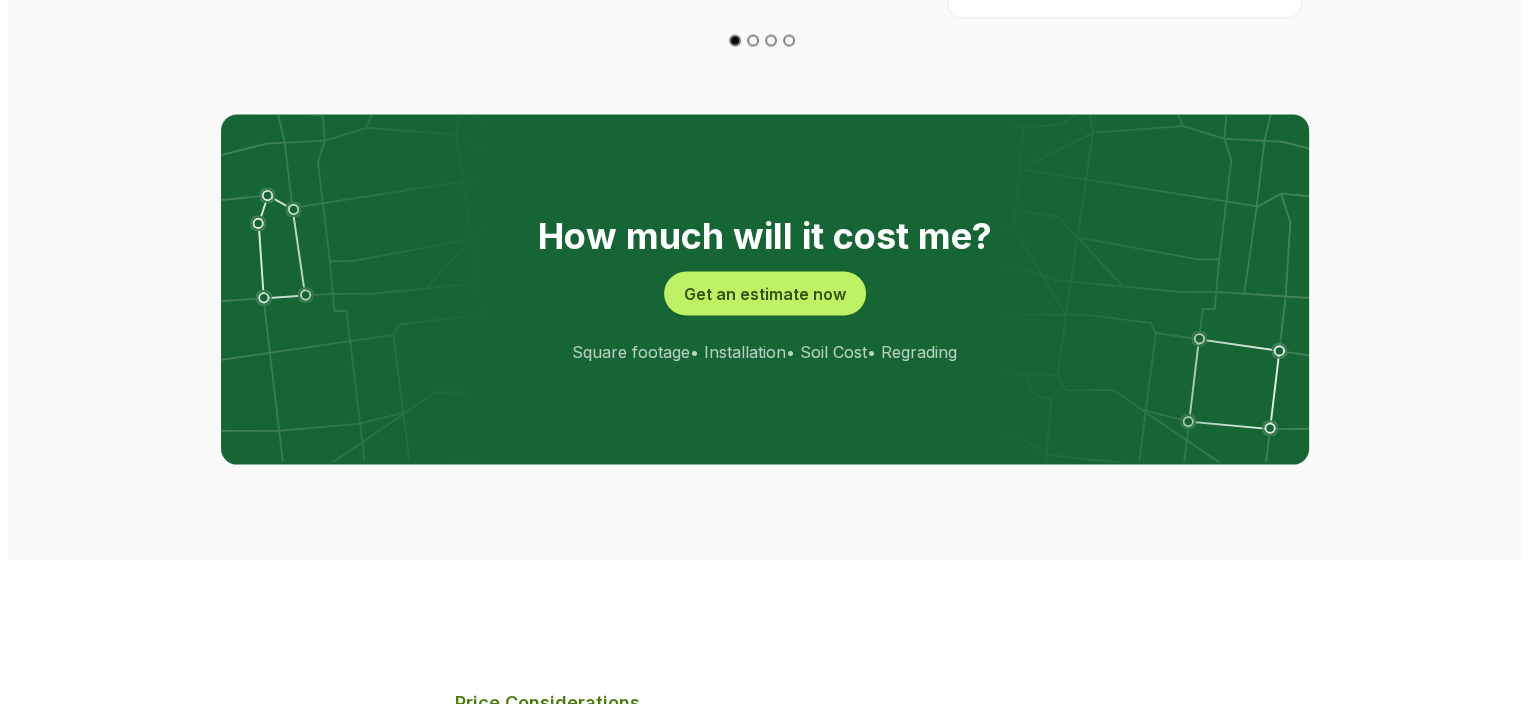 scroll, scrollTop: 3752, scrollLeft: 0, axis: vertical 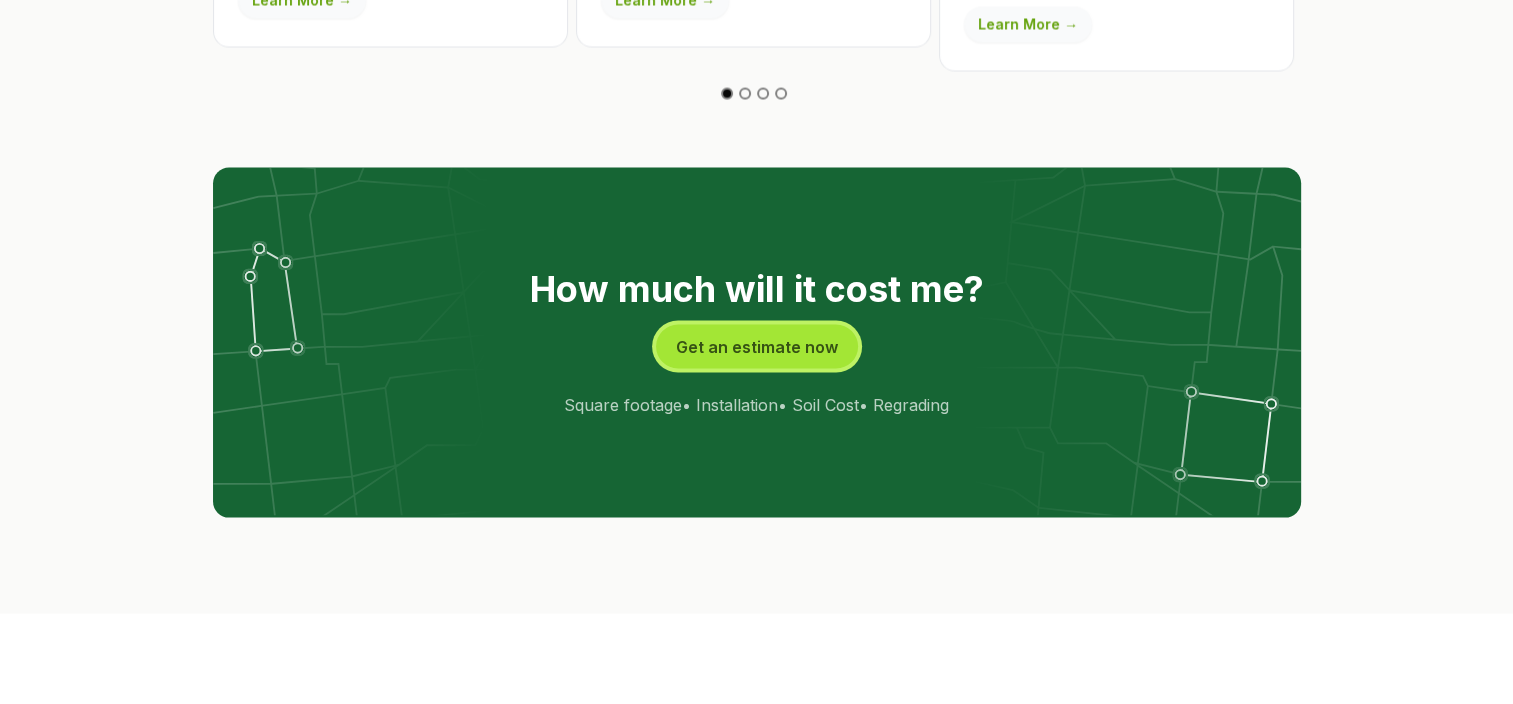 click on "Get an estimate now" at bounding box center [757, 346] 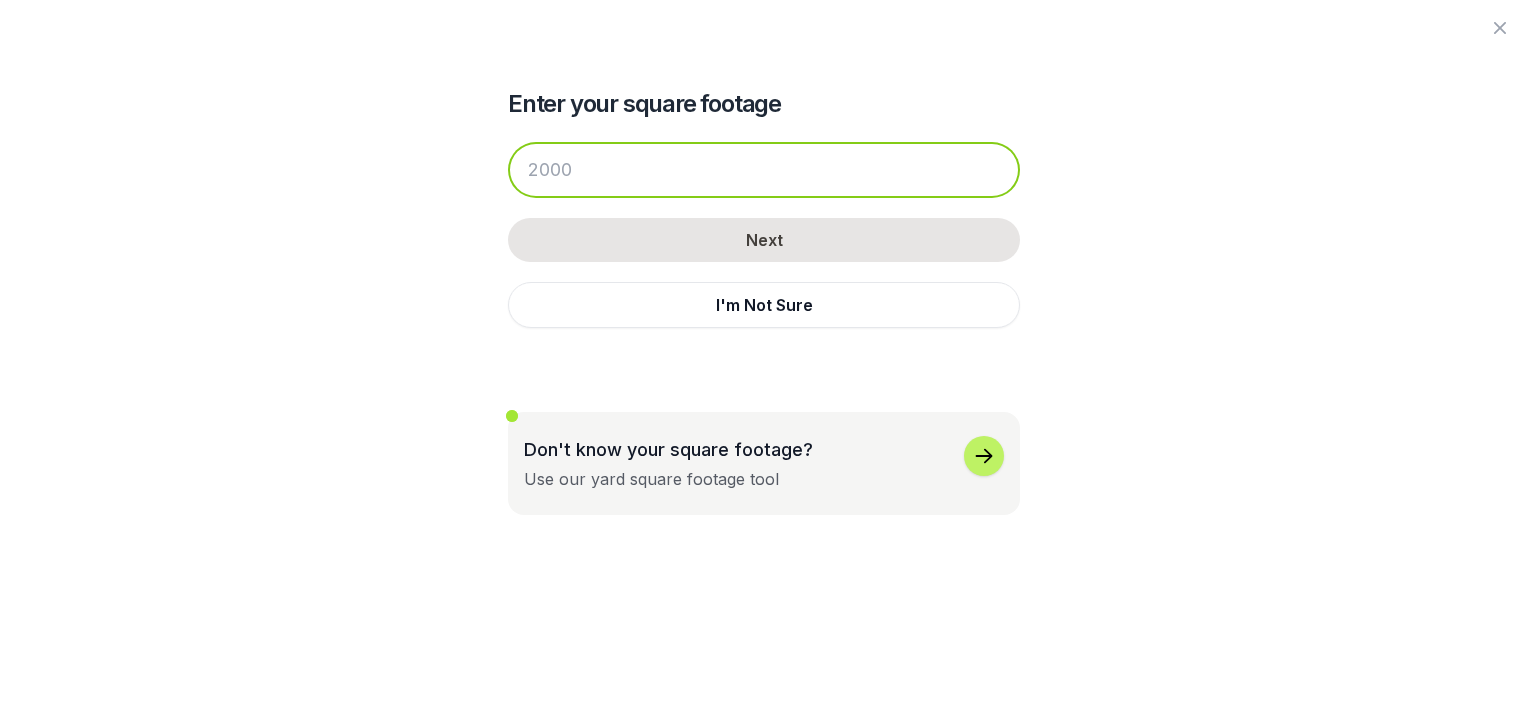 click at bounding box center (764, 170) 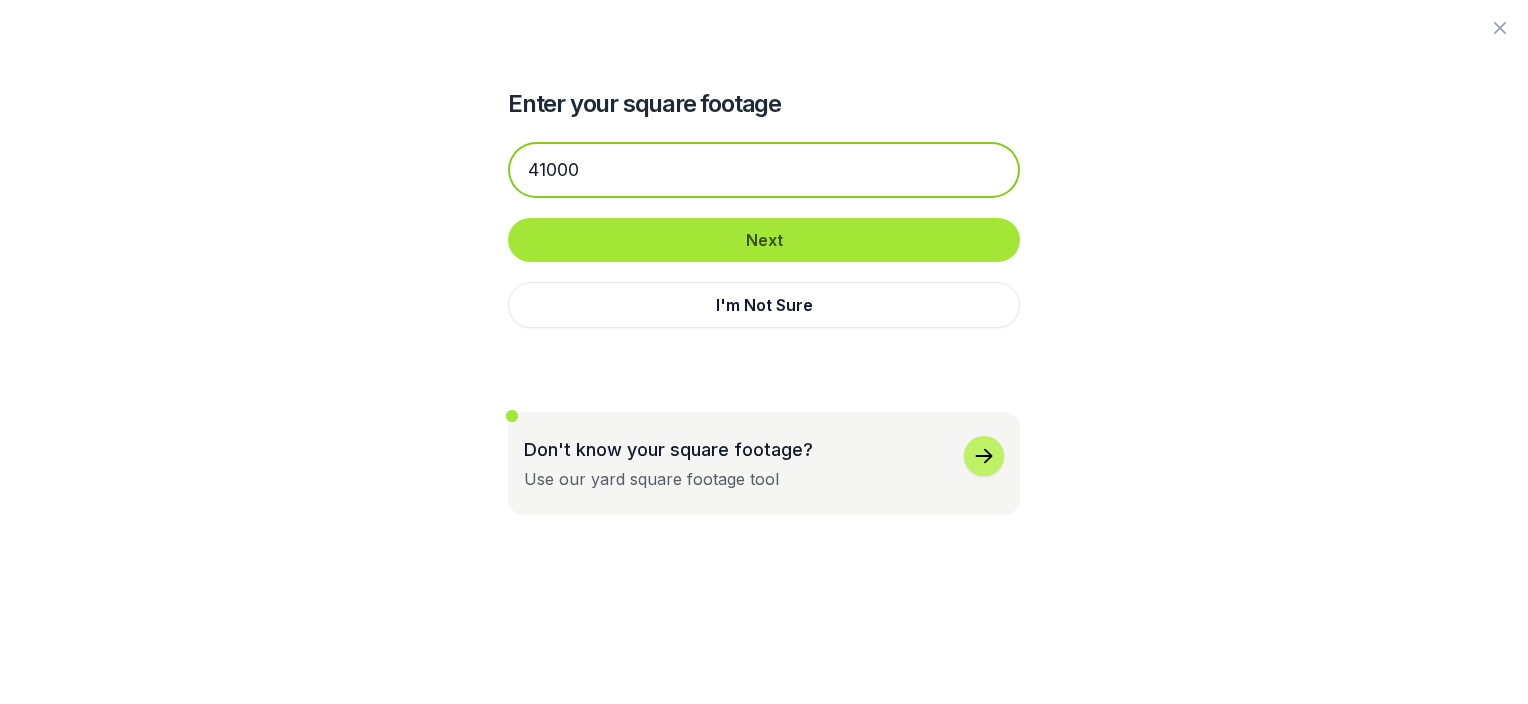 type on "41000" 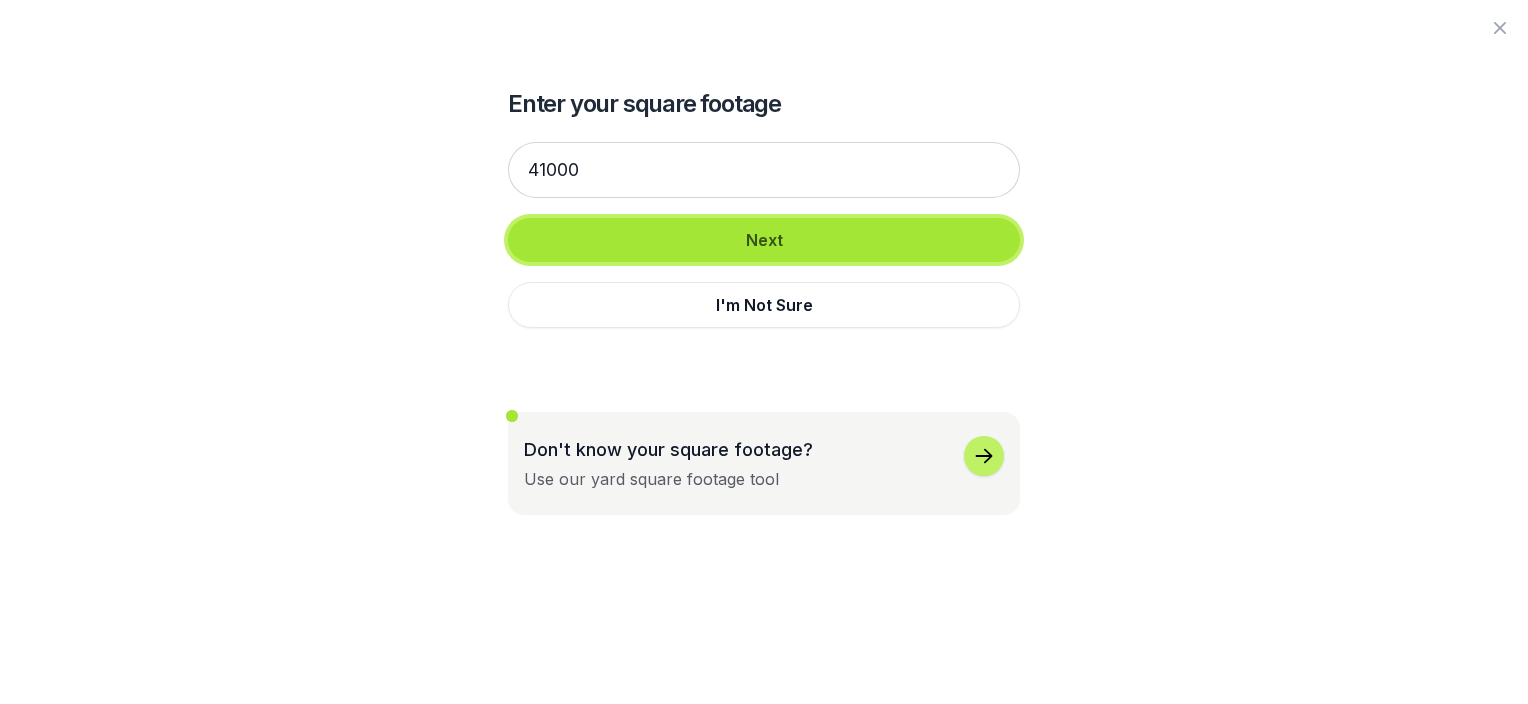 click on "Next" at bounding box center (764, 240) 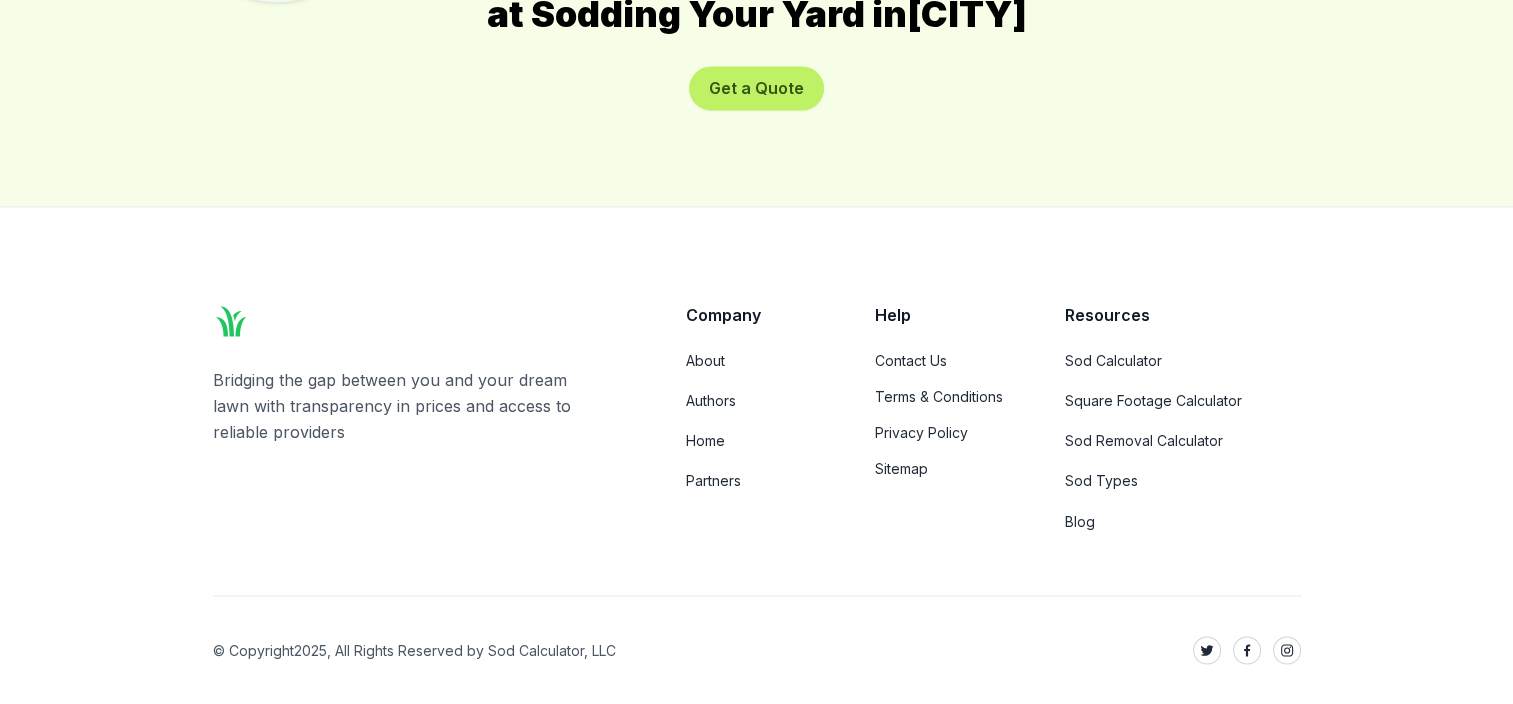 scroll, scrollTop: 10962, scrollLeft: 0, axis: vertical 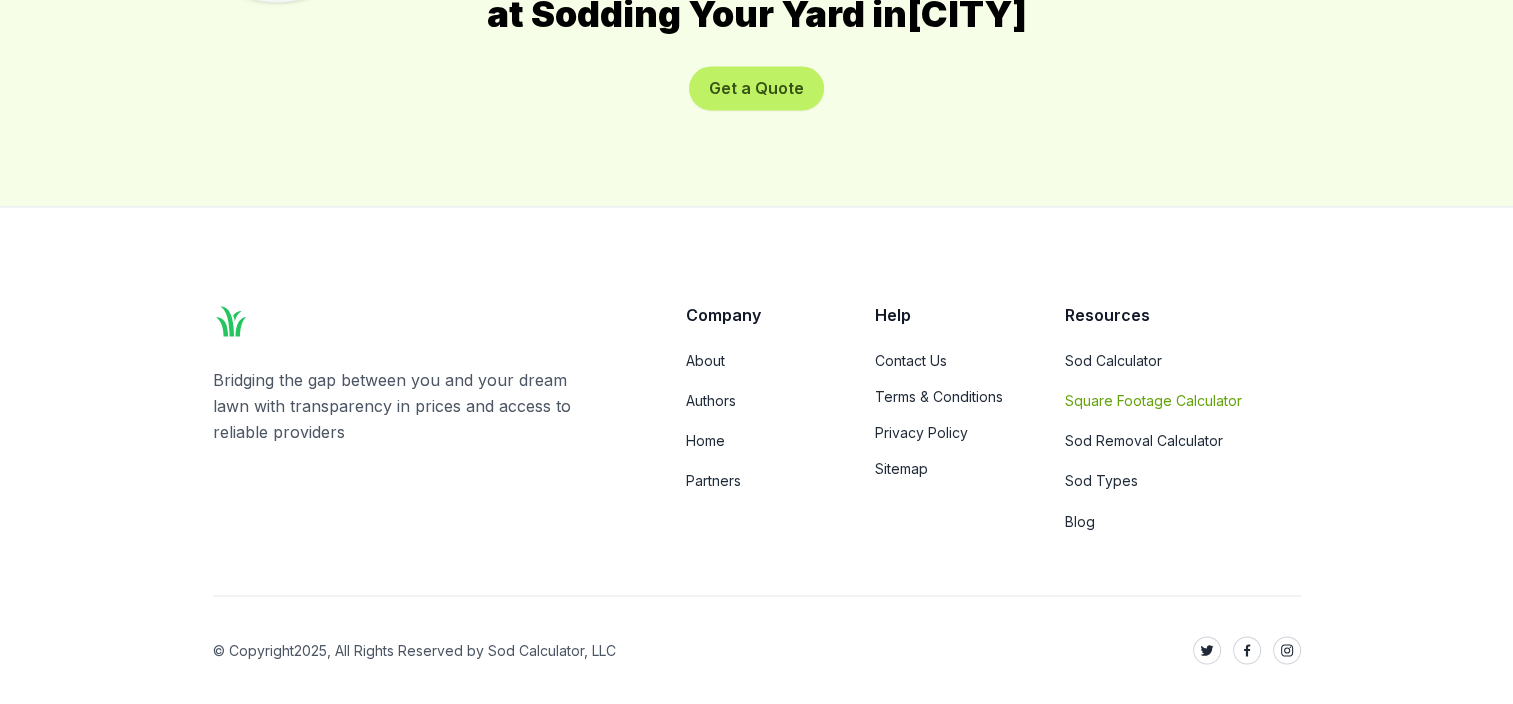 click on "Square Footage Calculator" at bounding box center [1183, 401] 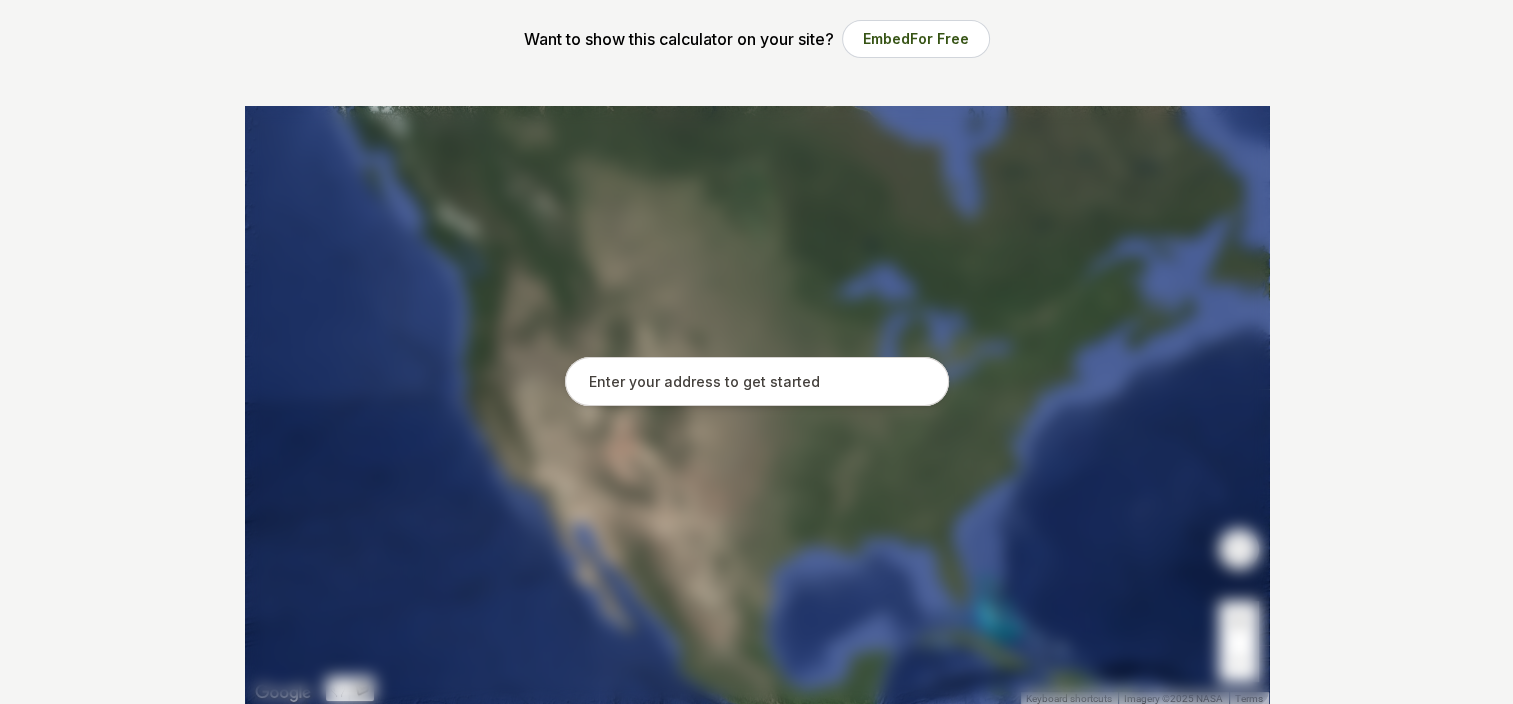scroll, scrollTop: 329, scrollLeft: 0, axis: vertical 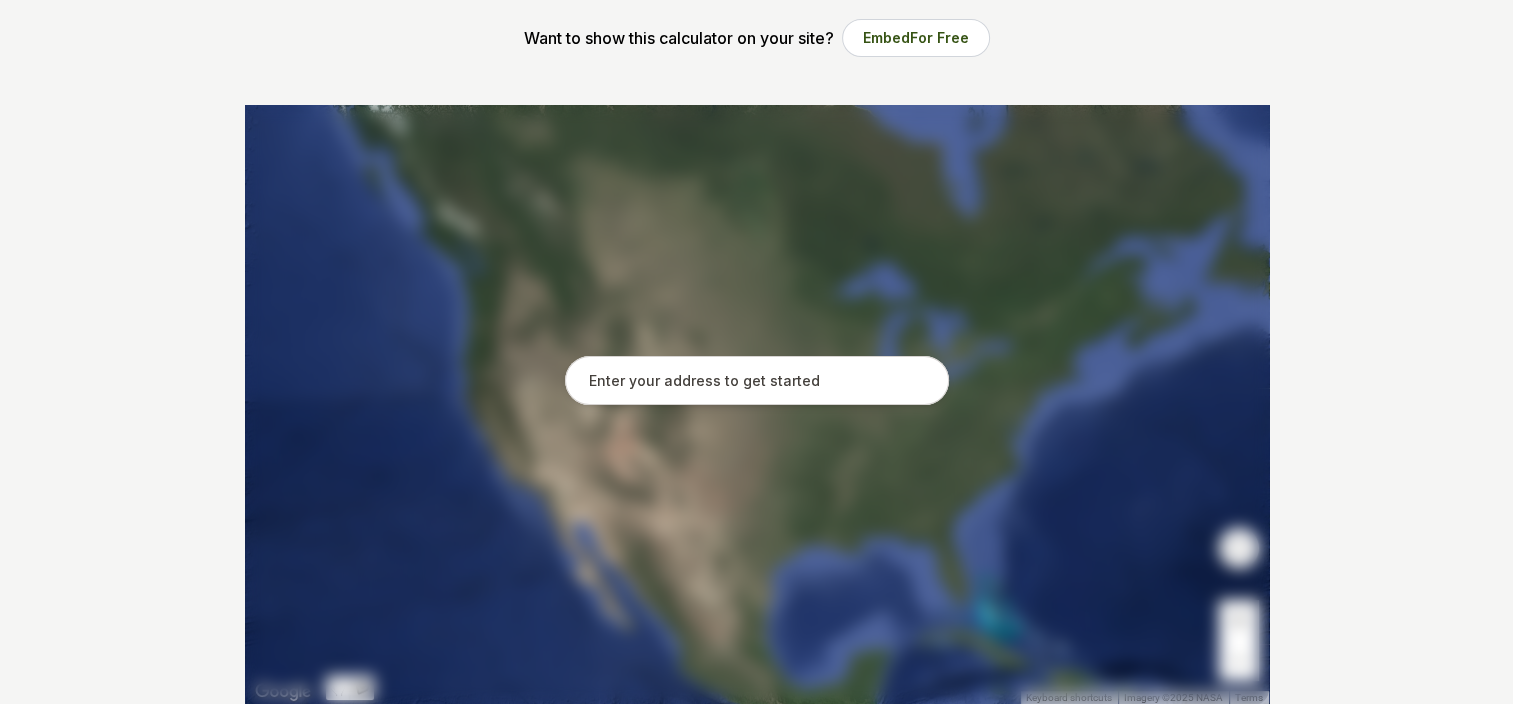 click at bounding box center [757, 381] 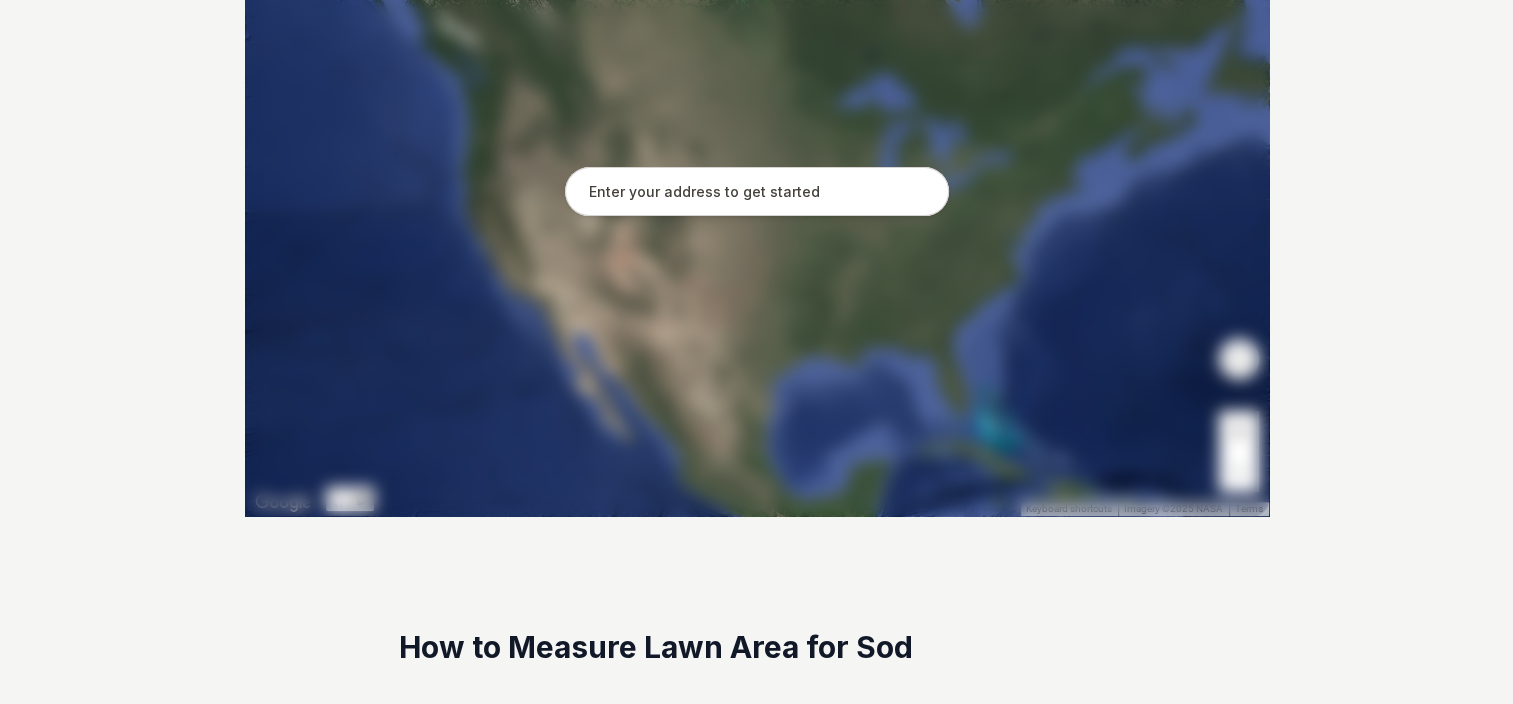 scroll, scrollTop: 529, scrollLeft: 0, axis: vertical 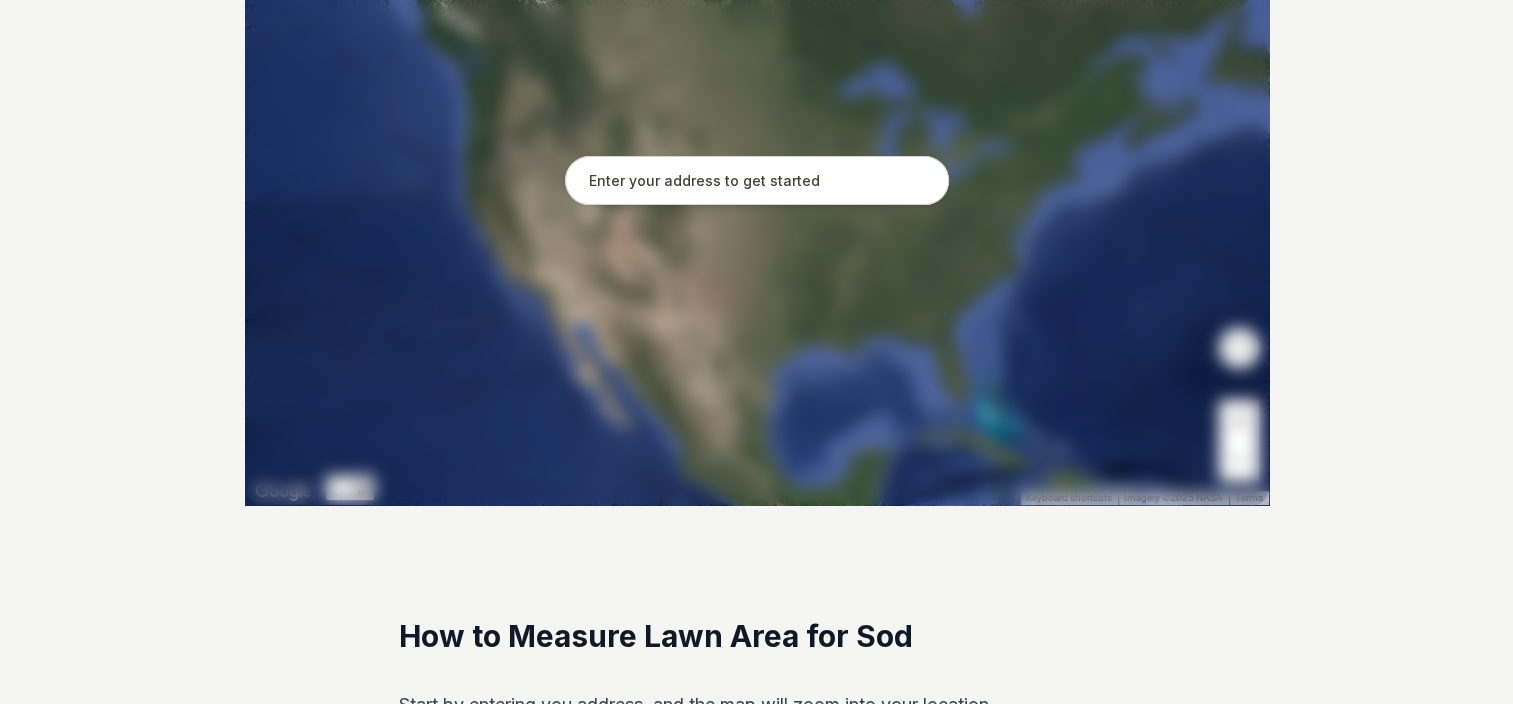 click at bounding box center (757, 205) 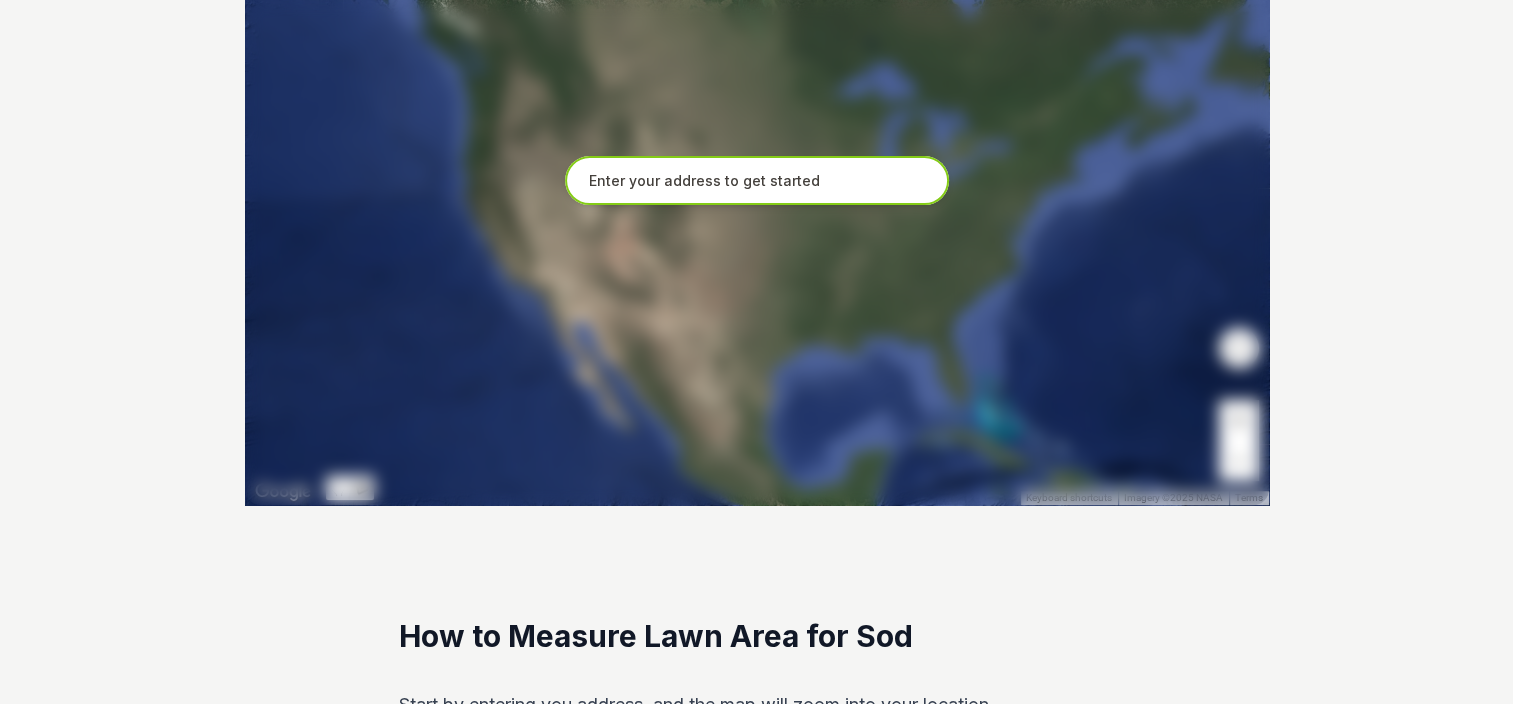 click at bounding box center [757, 181] 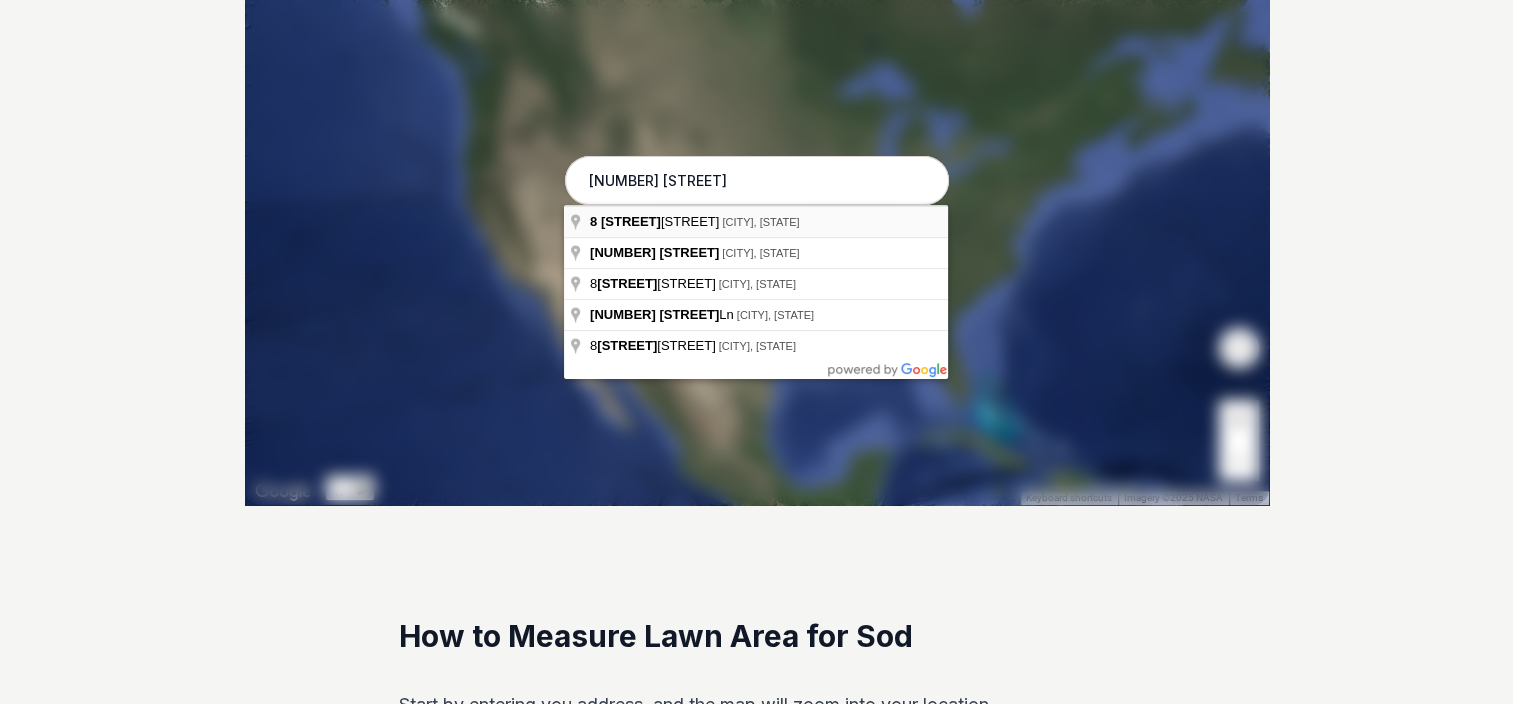 type on "[NUMBER] [STREET], [CITY], [STATE]" 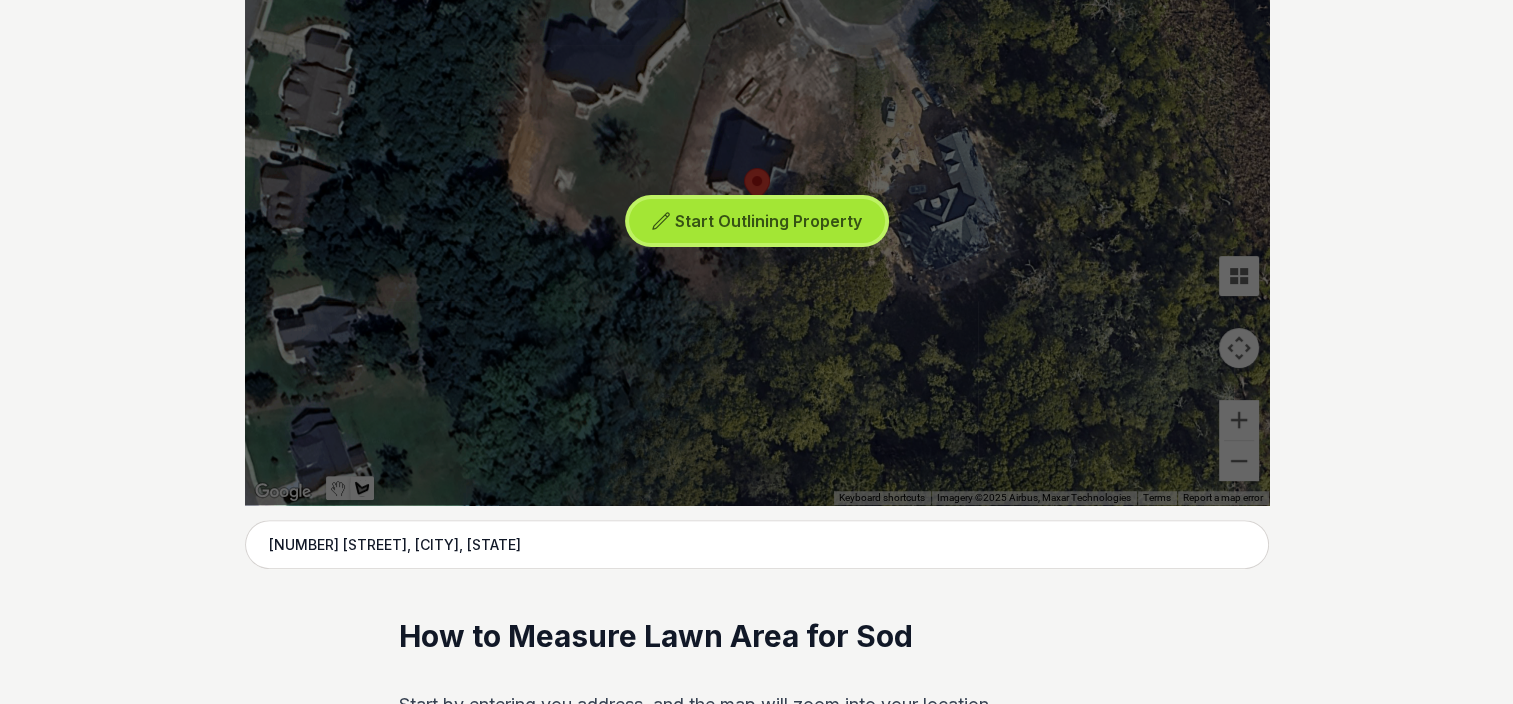 click on "Start Outlining Property" at bounding box center [768, 221] 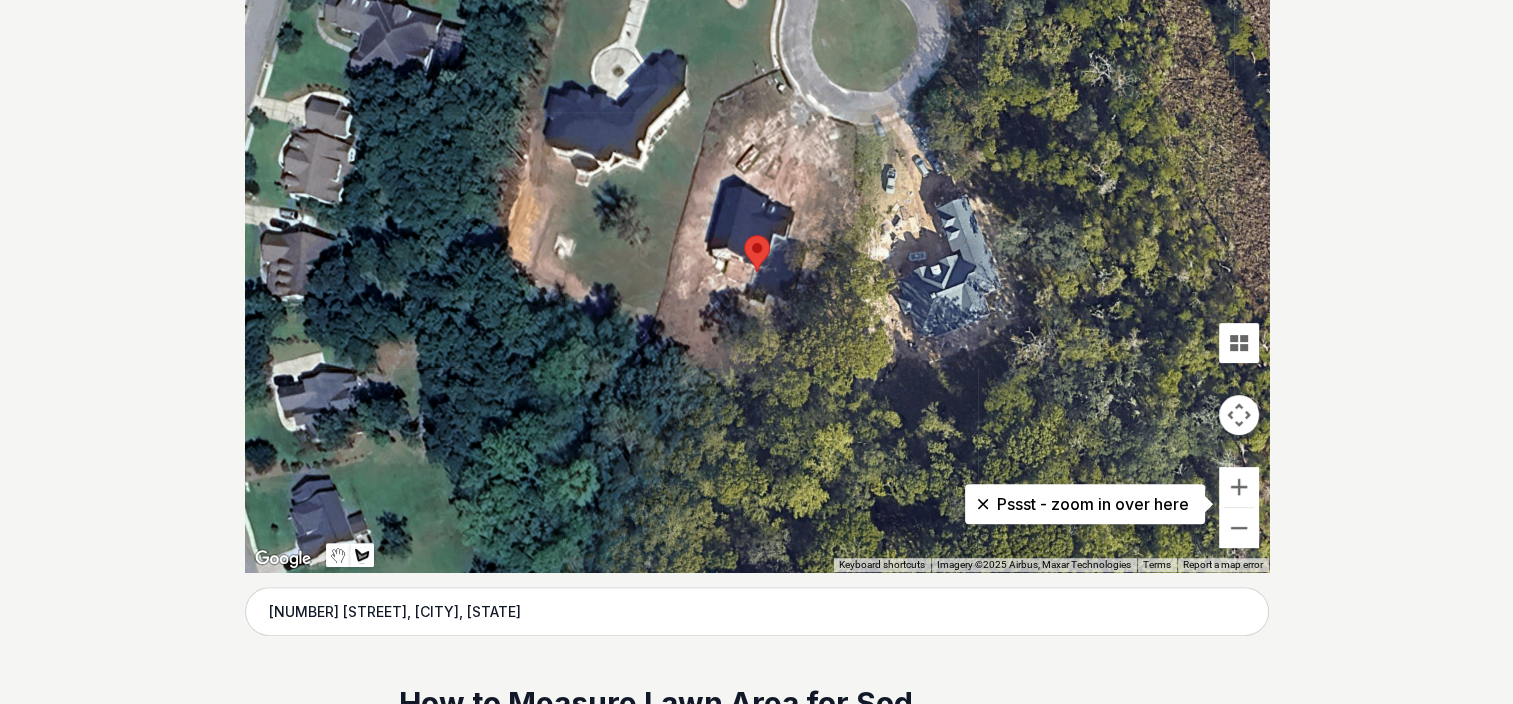 scroll, scrollTop: 429, scrollLeft: 0, axis: vertical 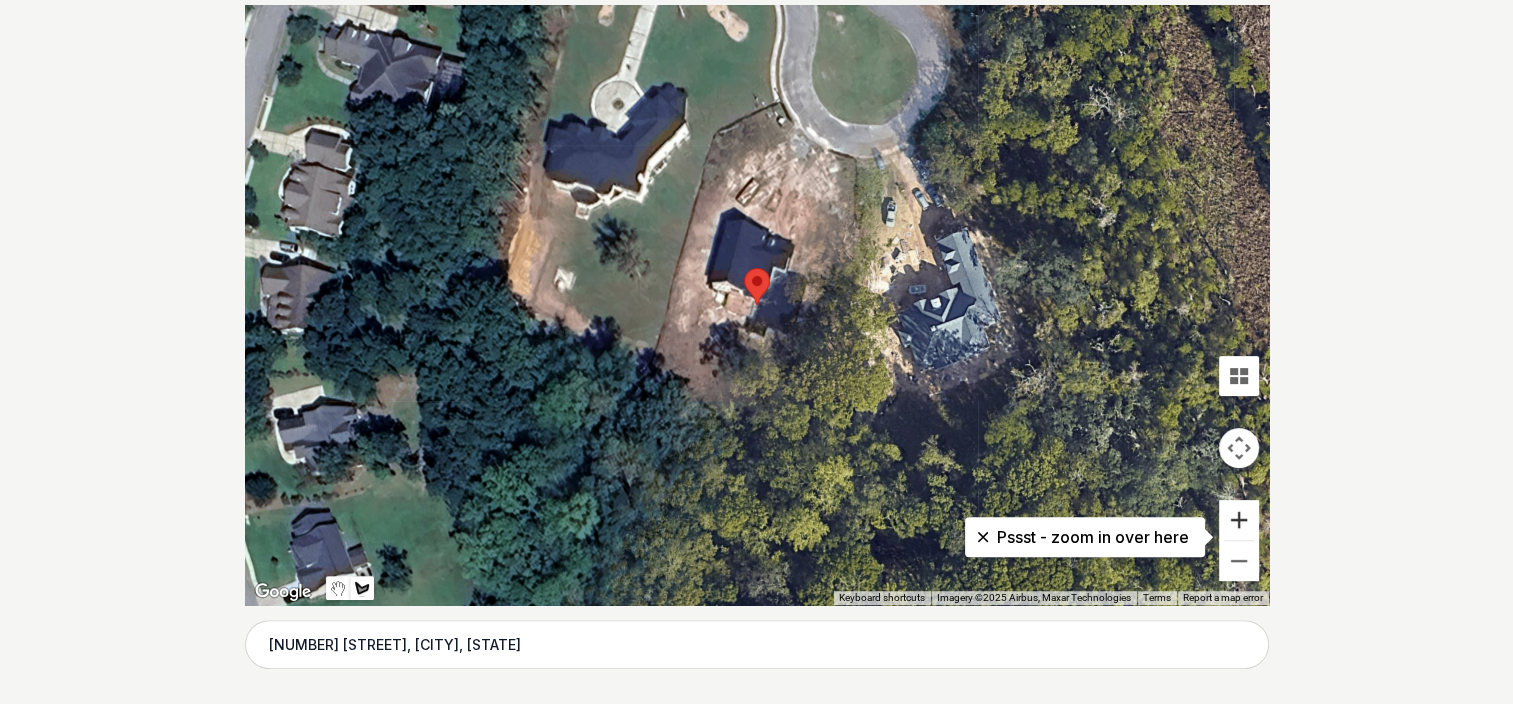 click at bounding box center (1239, 520) 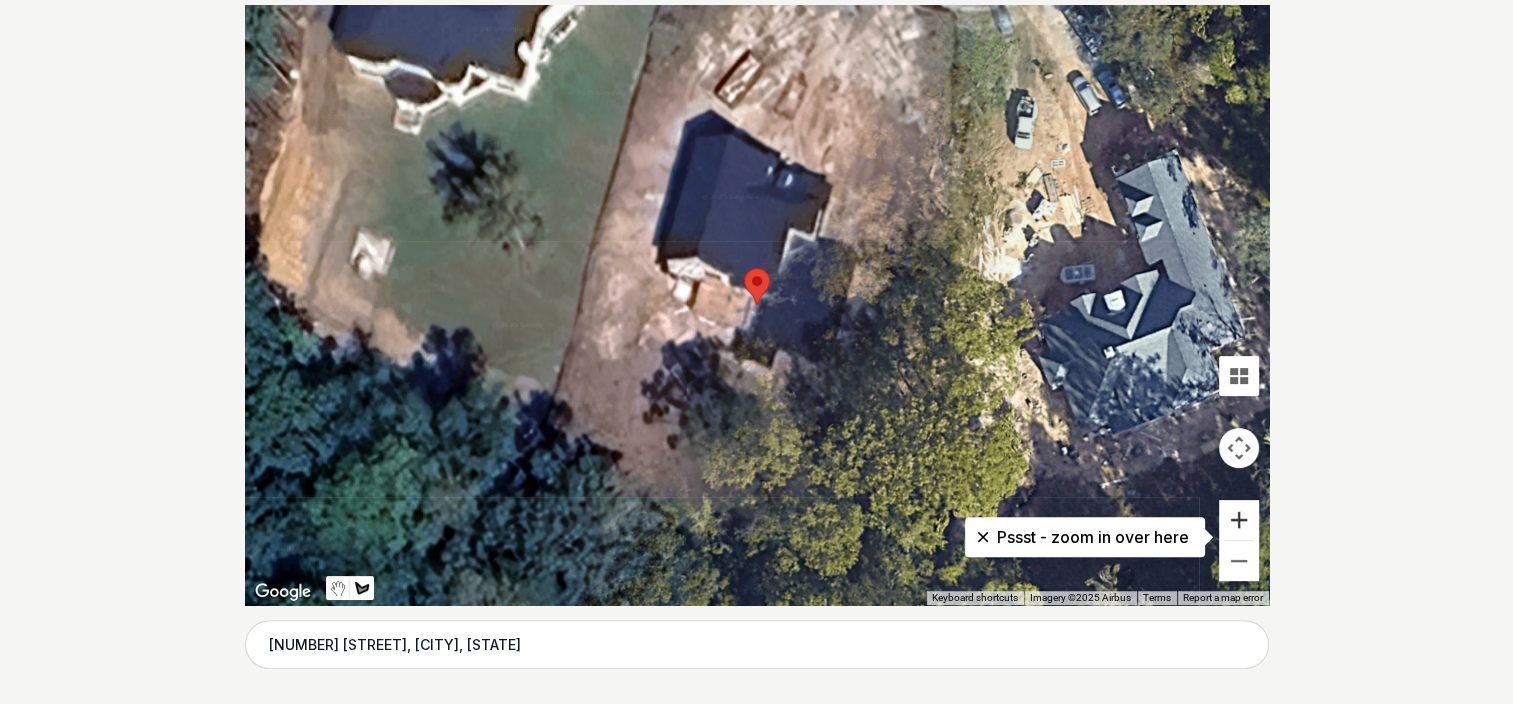 click at bounding box center [1239, 520] 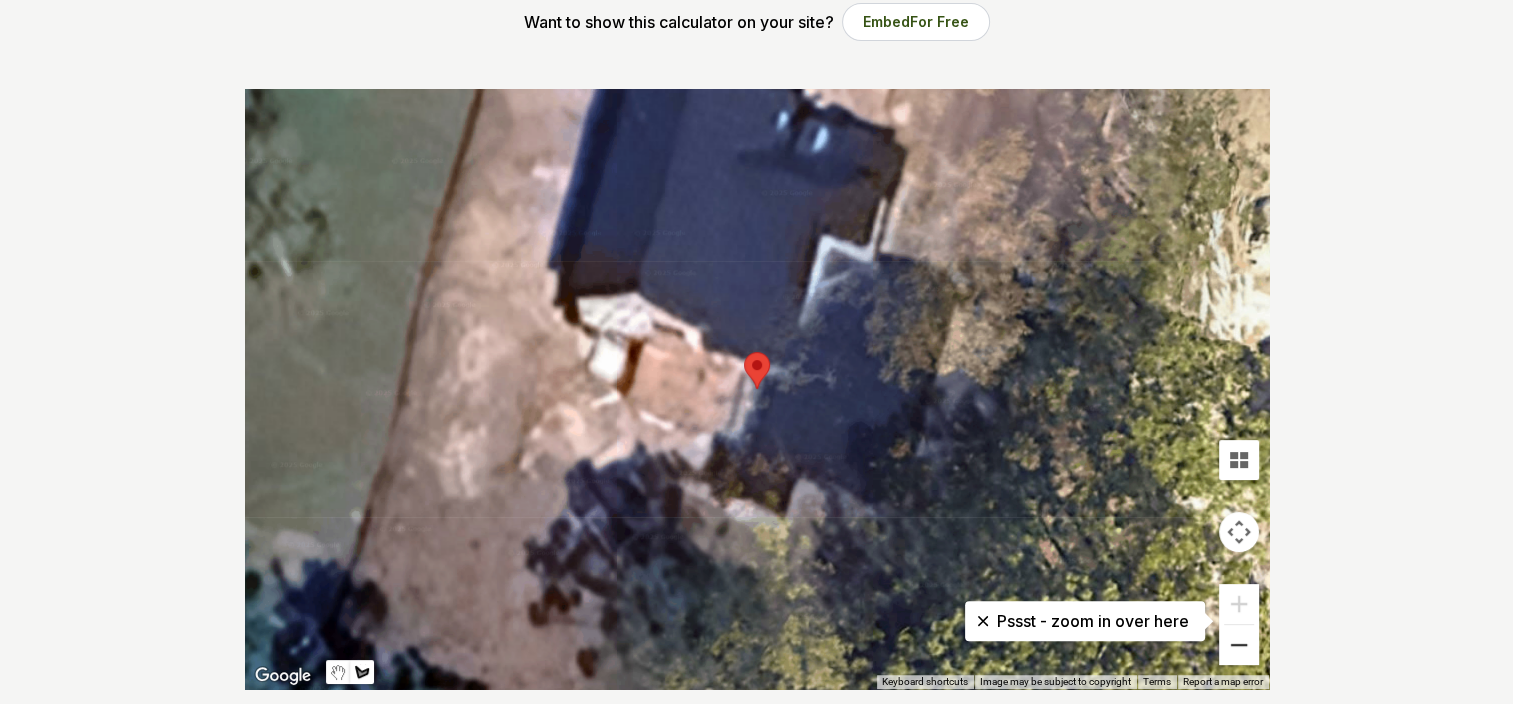 scroll, scrollTop: 429, scrollLeft: 0, axis: vertical 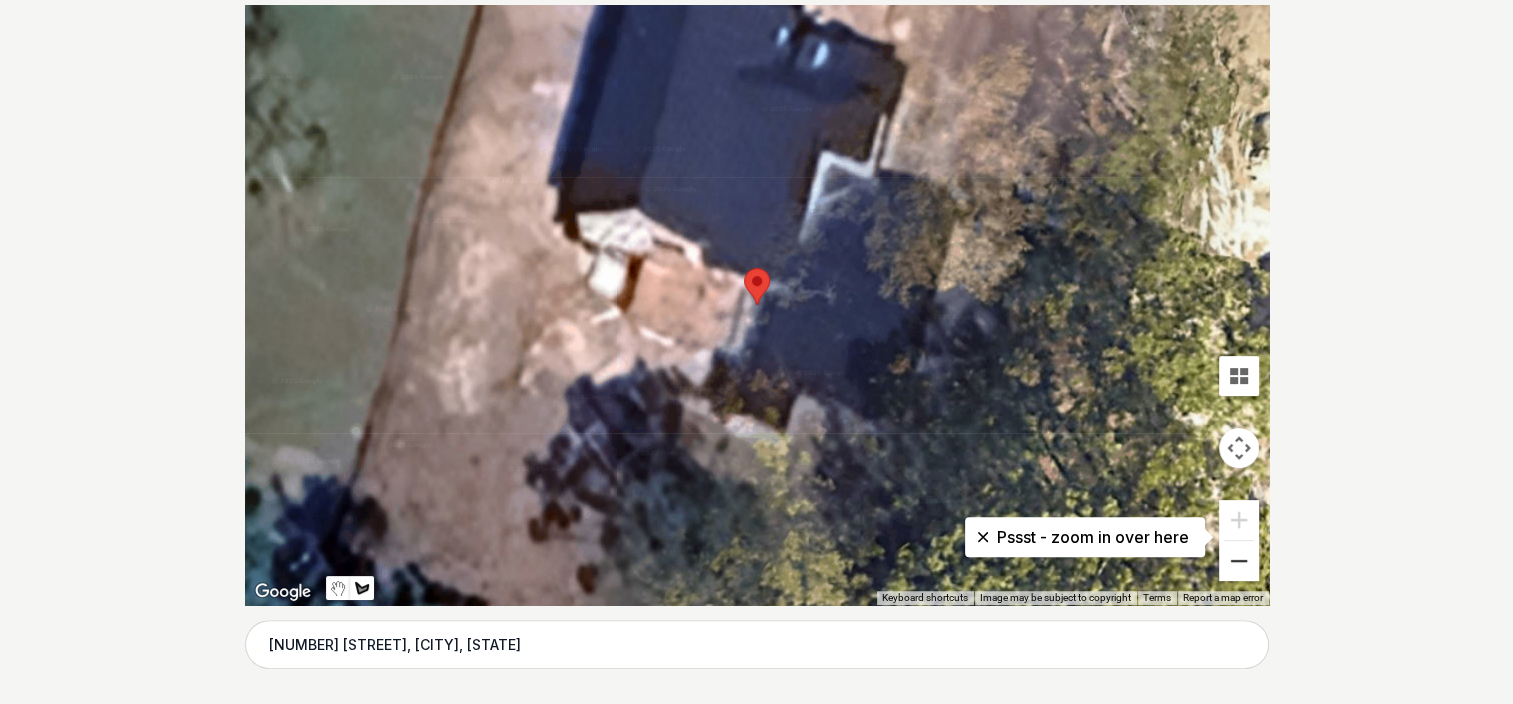 click at bounding box center (1239, 561) 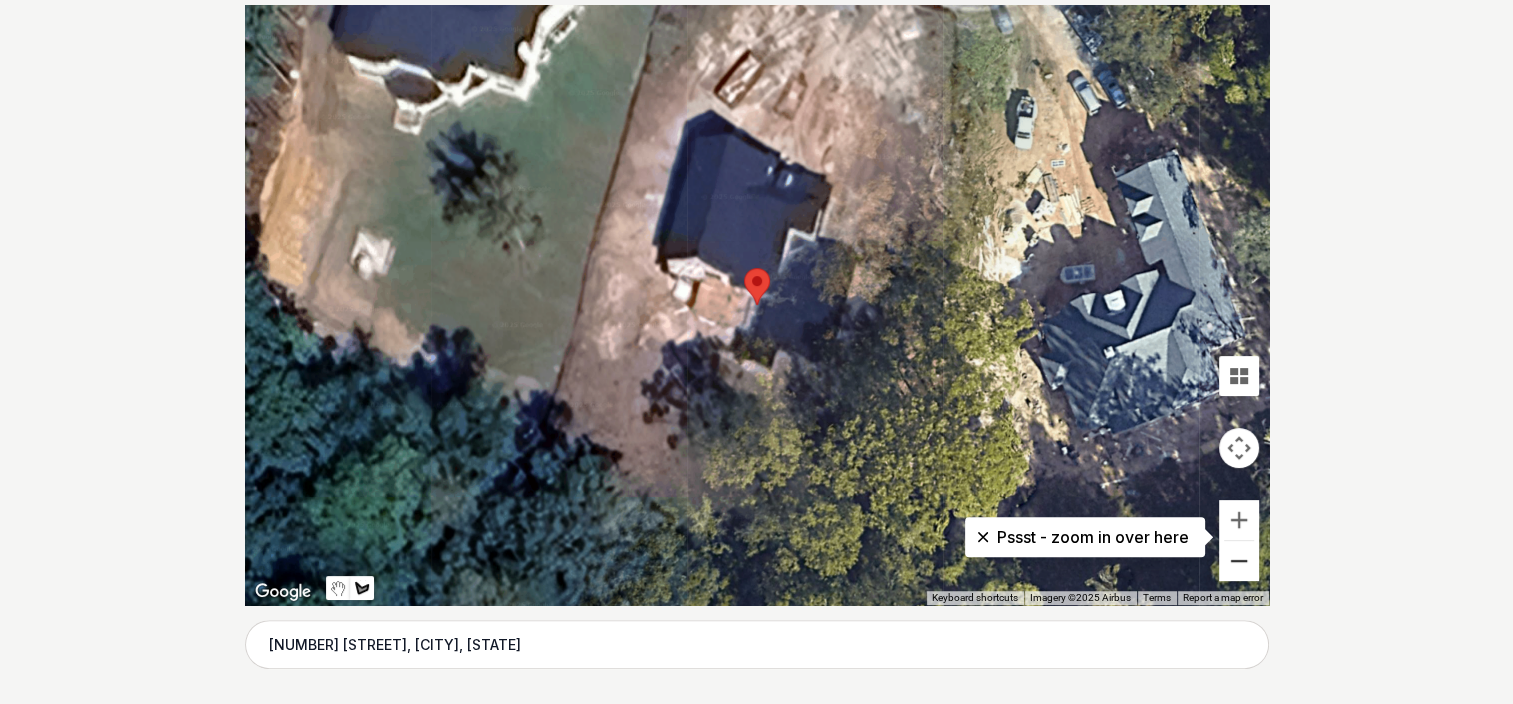click at bounding box center (1239, 561) 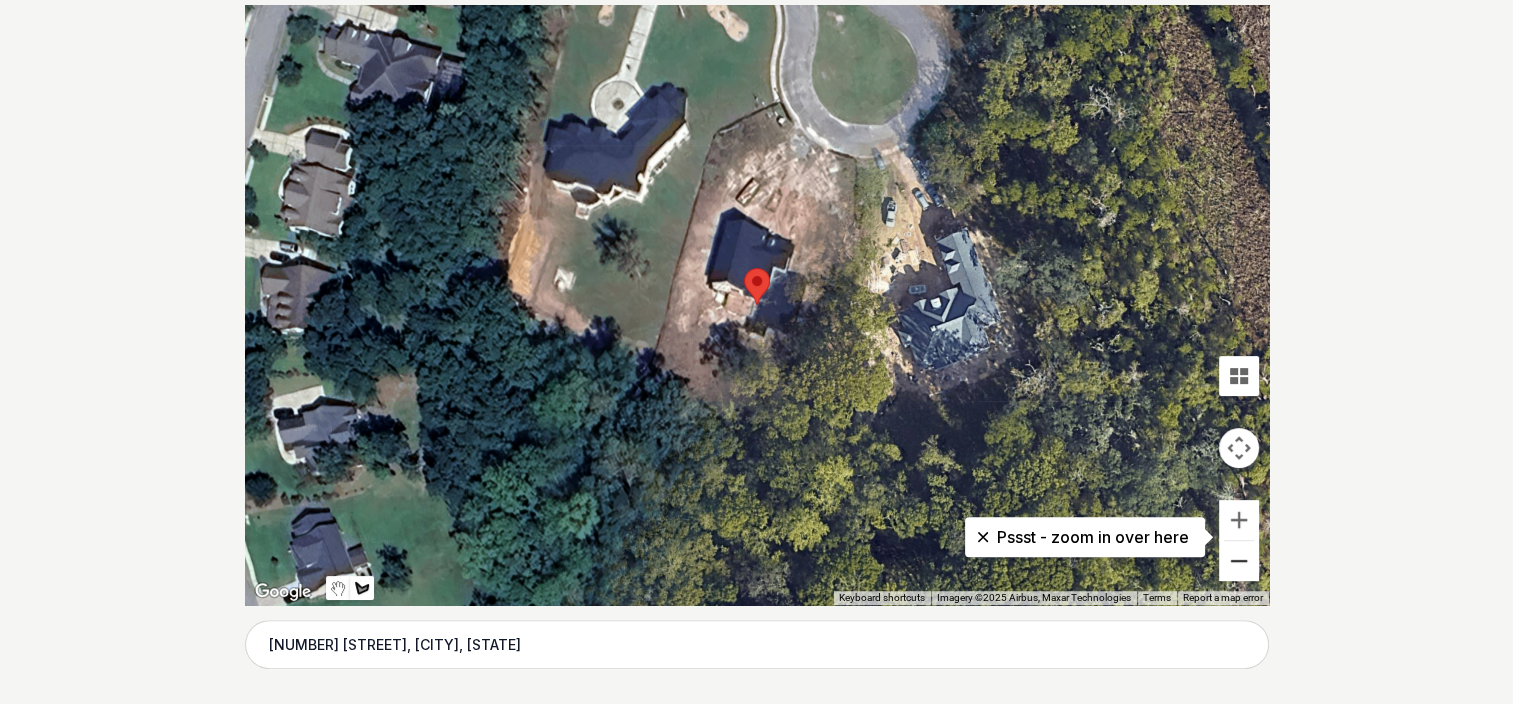 click at bounding box center (1239, 561) 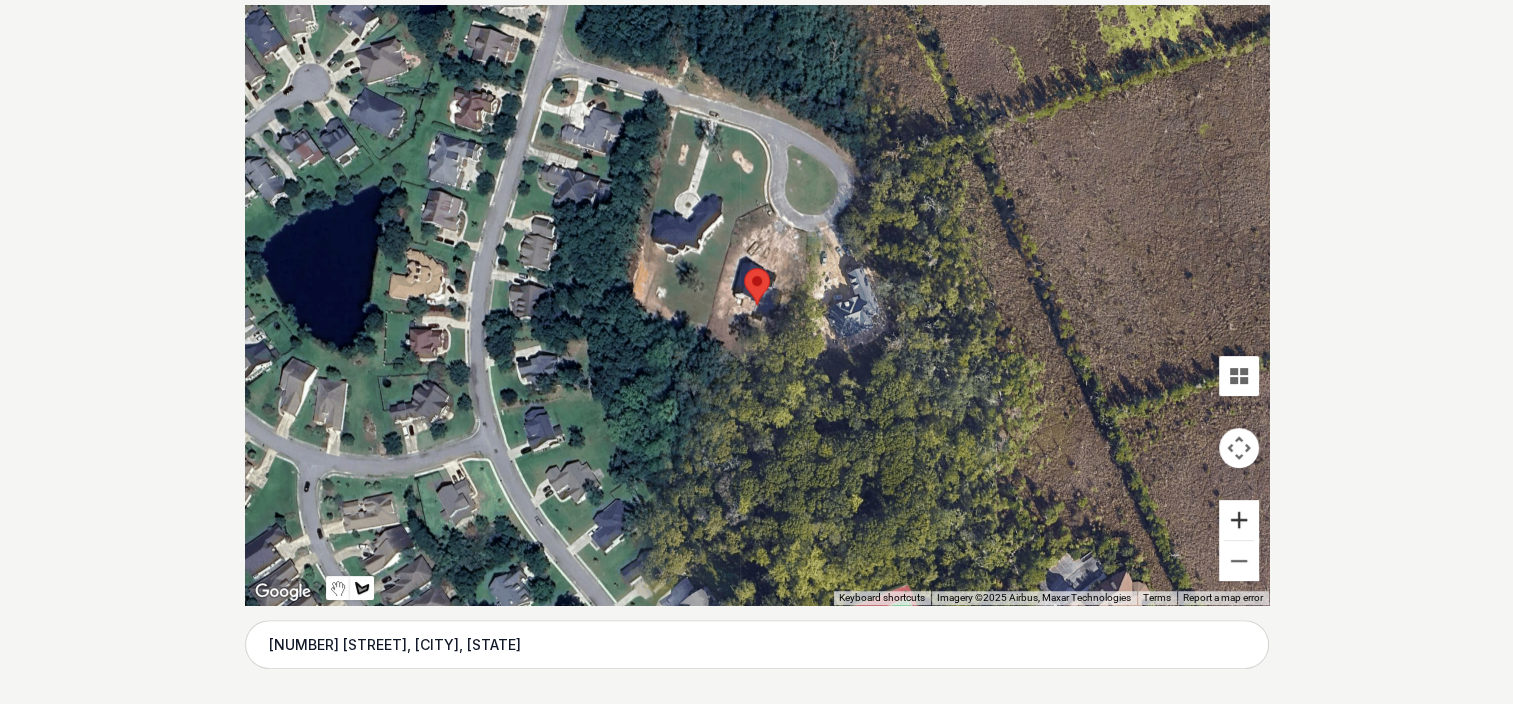 click at bounding box center [1239, 520] 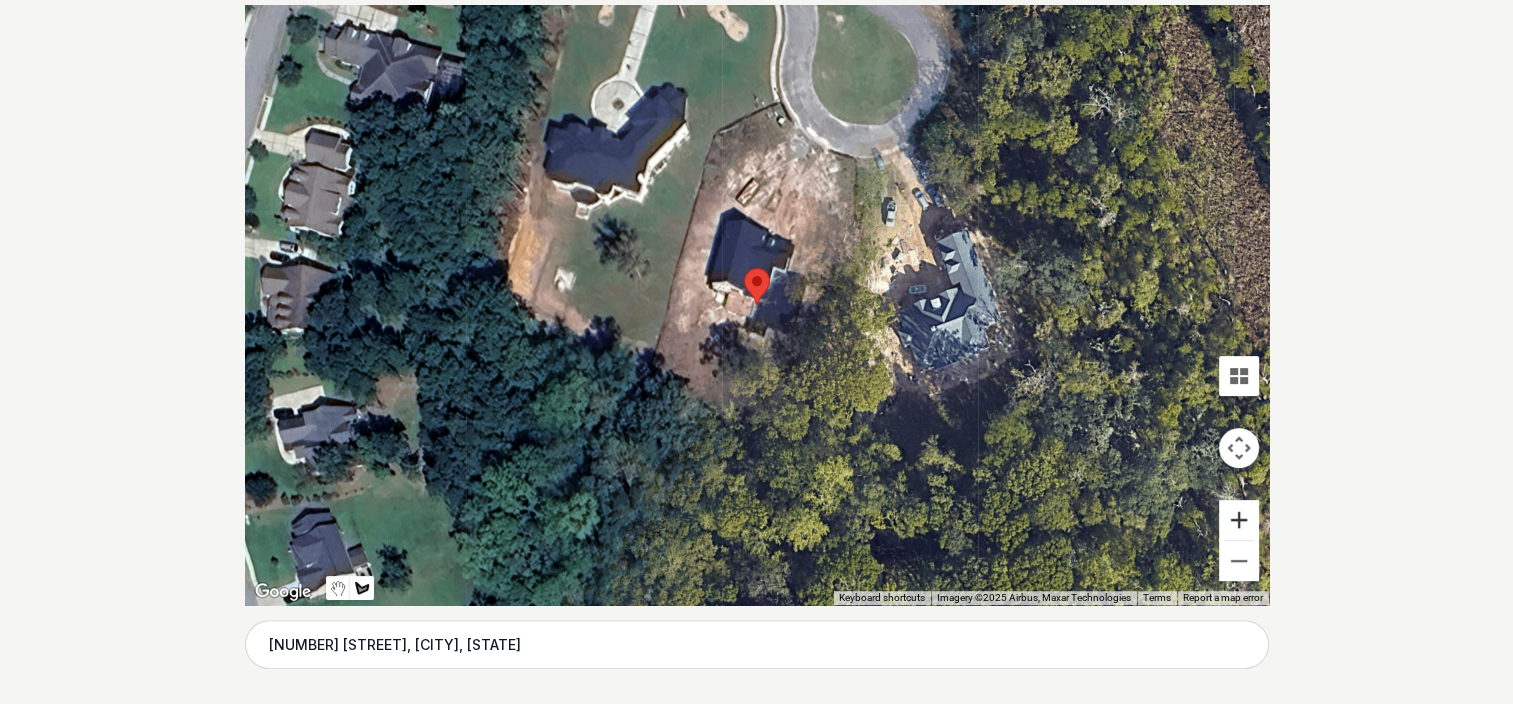 click at bounding box center [1239, 520] 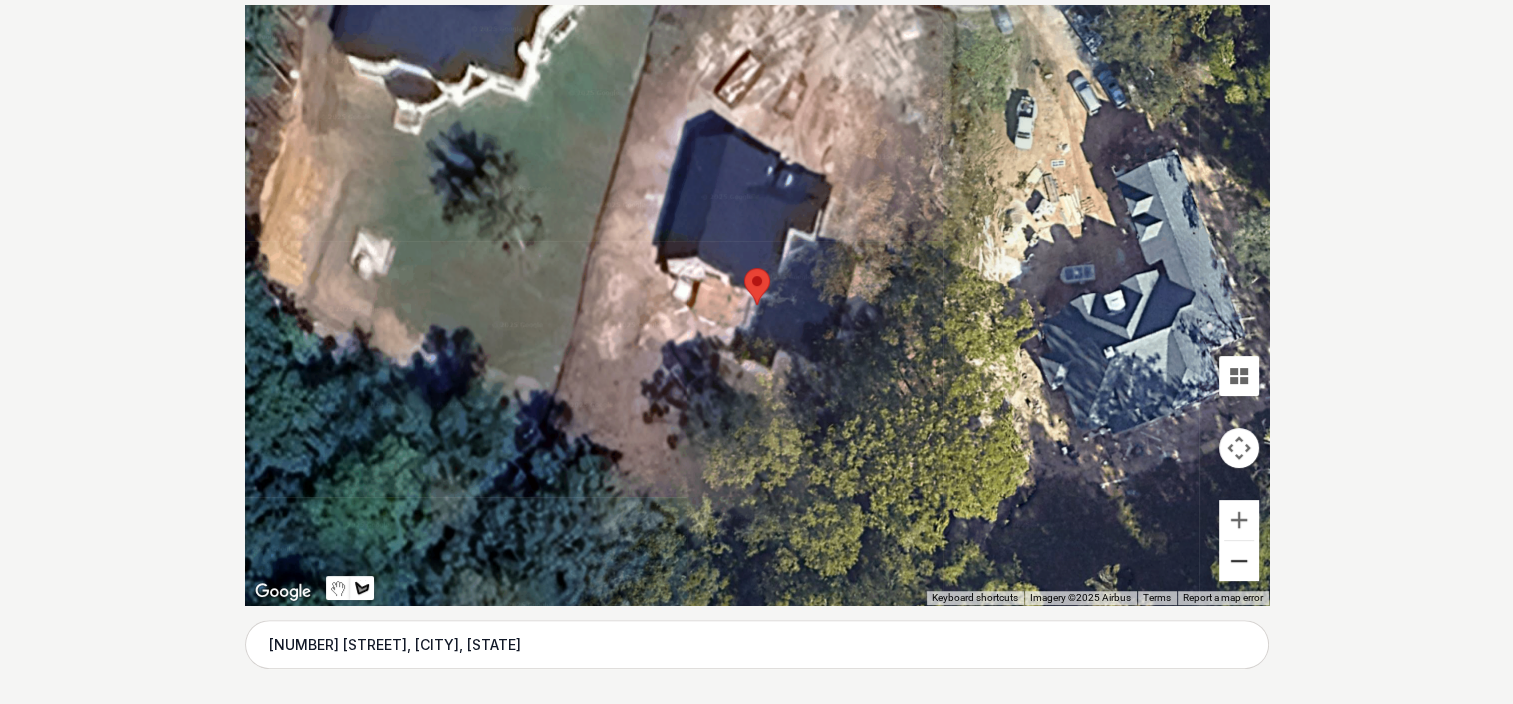 click at bounding box center [1239, 561] 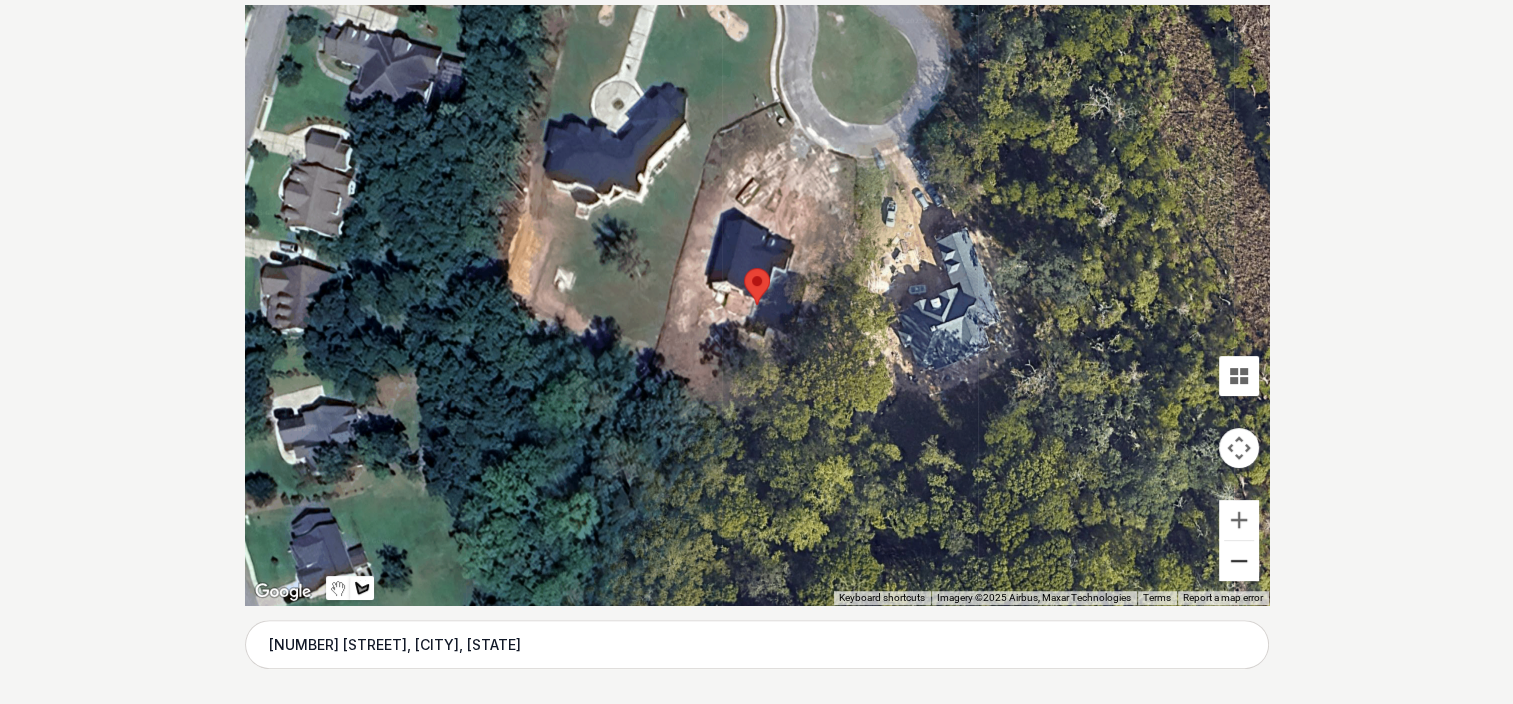 click at bounding box center [1239, 561] 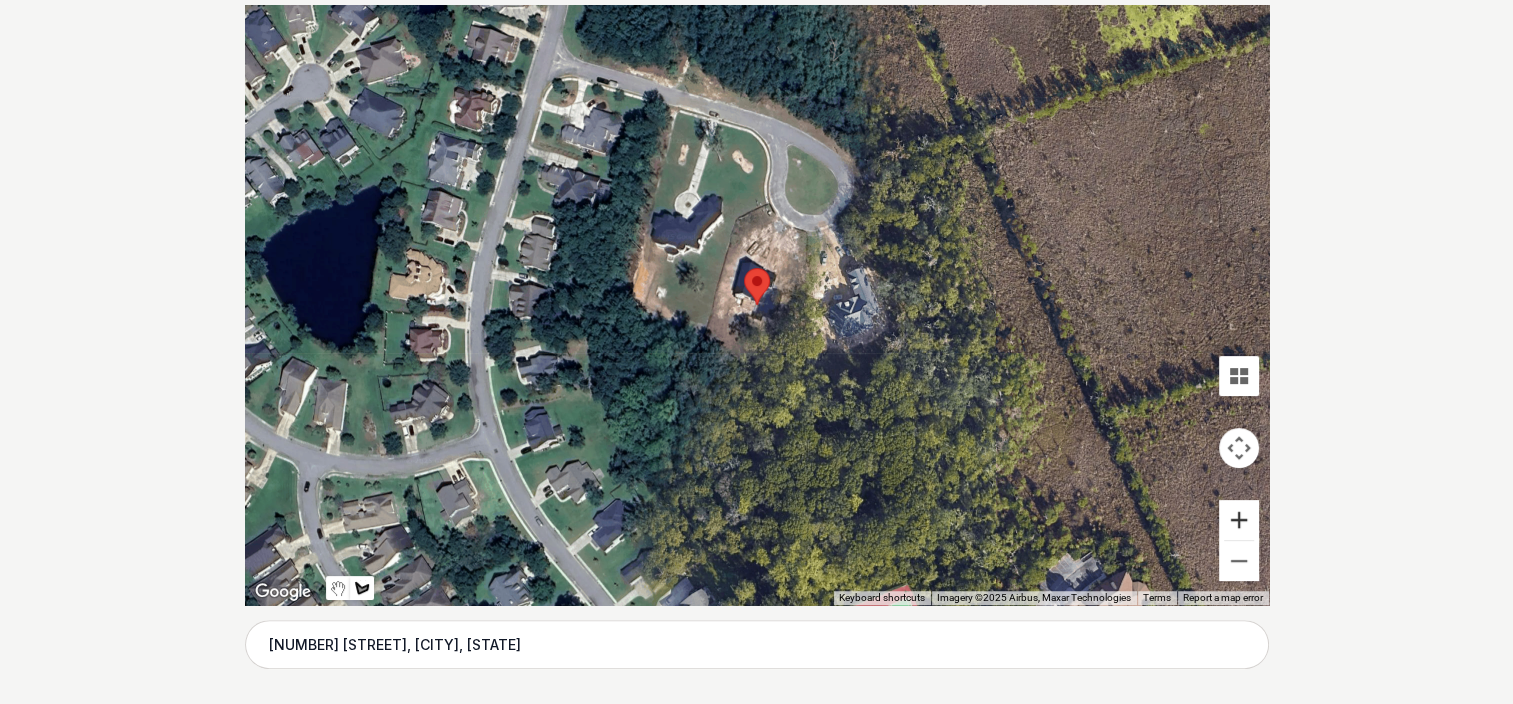 click at bounding box center (1239, 520) 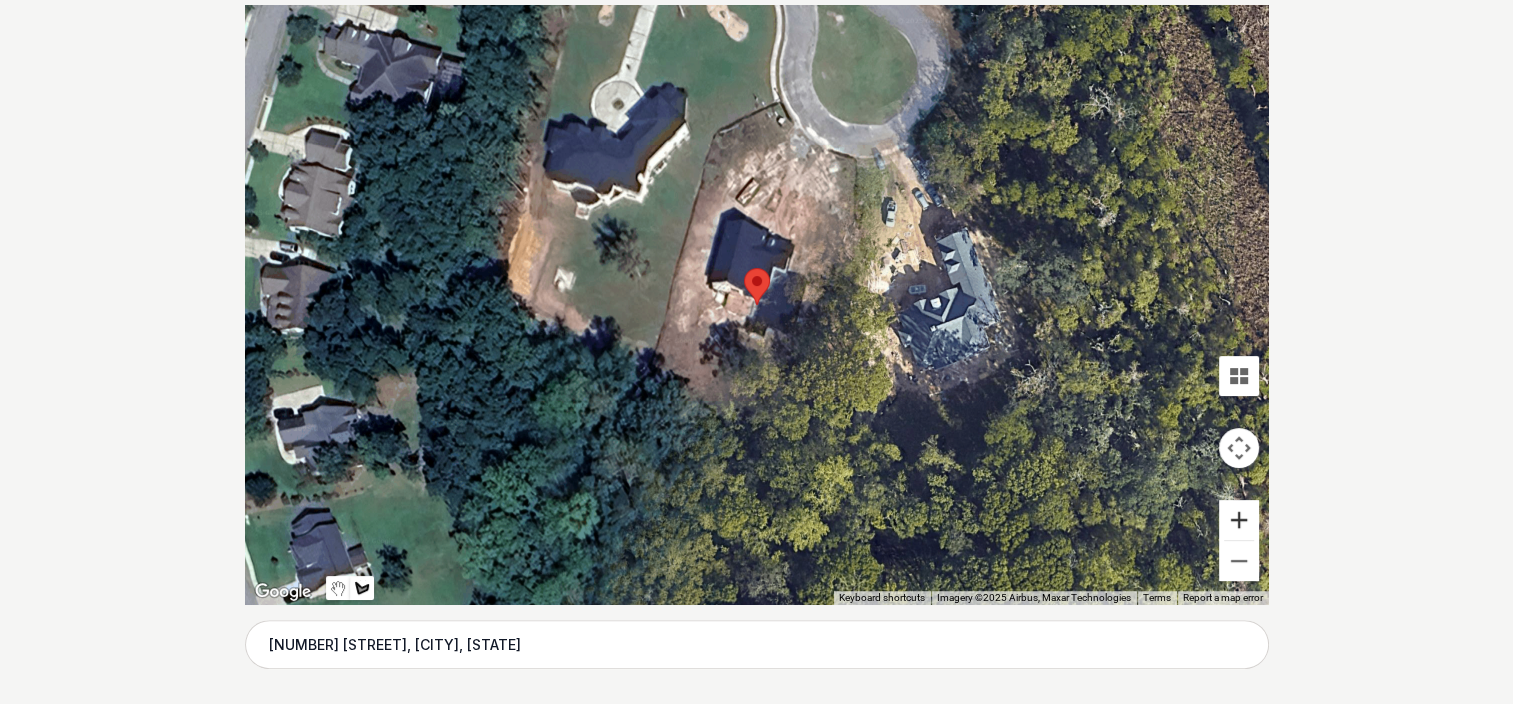 click at bounding box center (1239, 520) 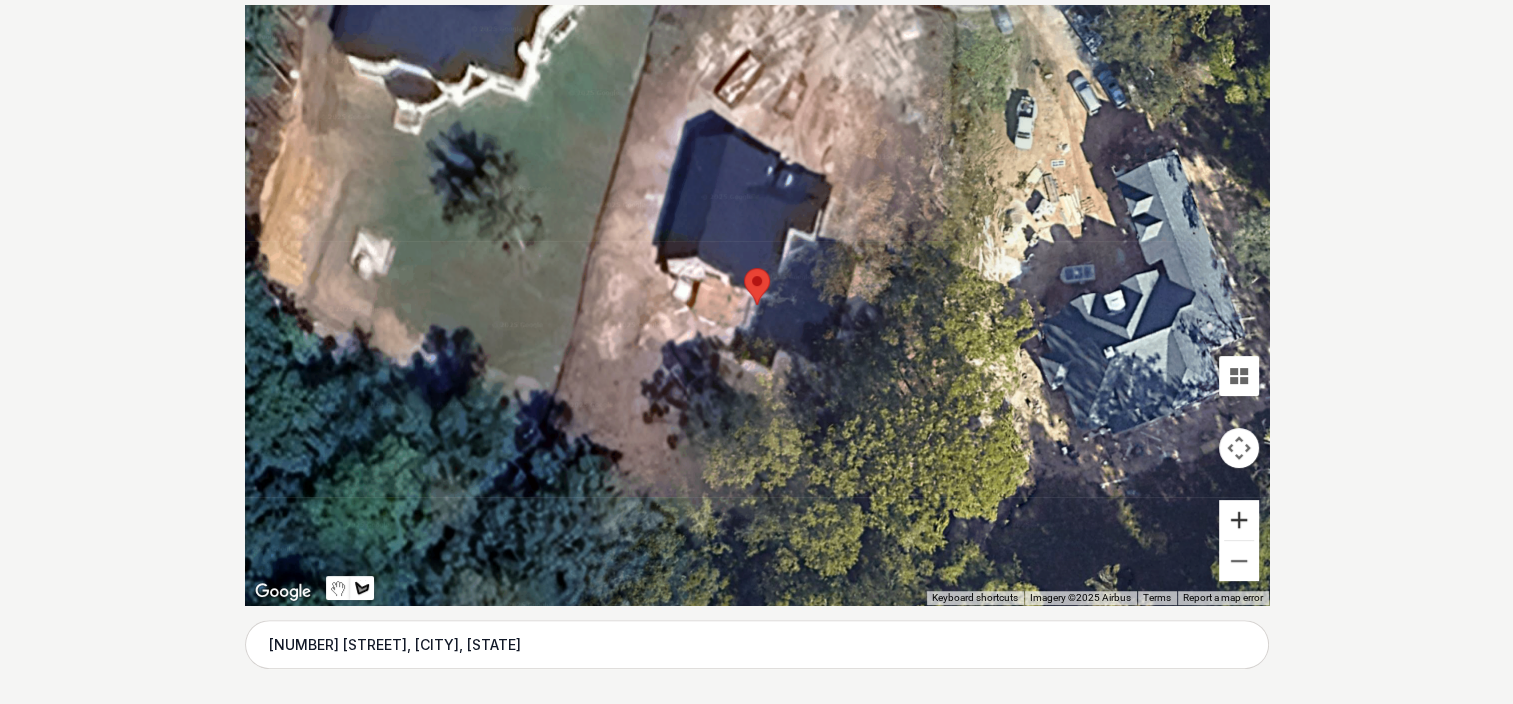 click at bounding box center [1239, 520] 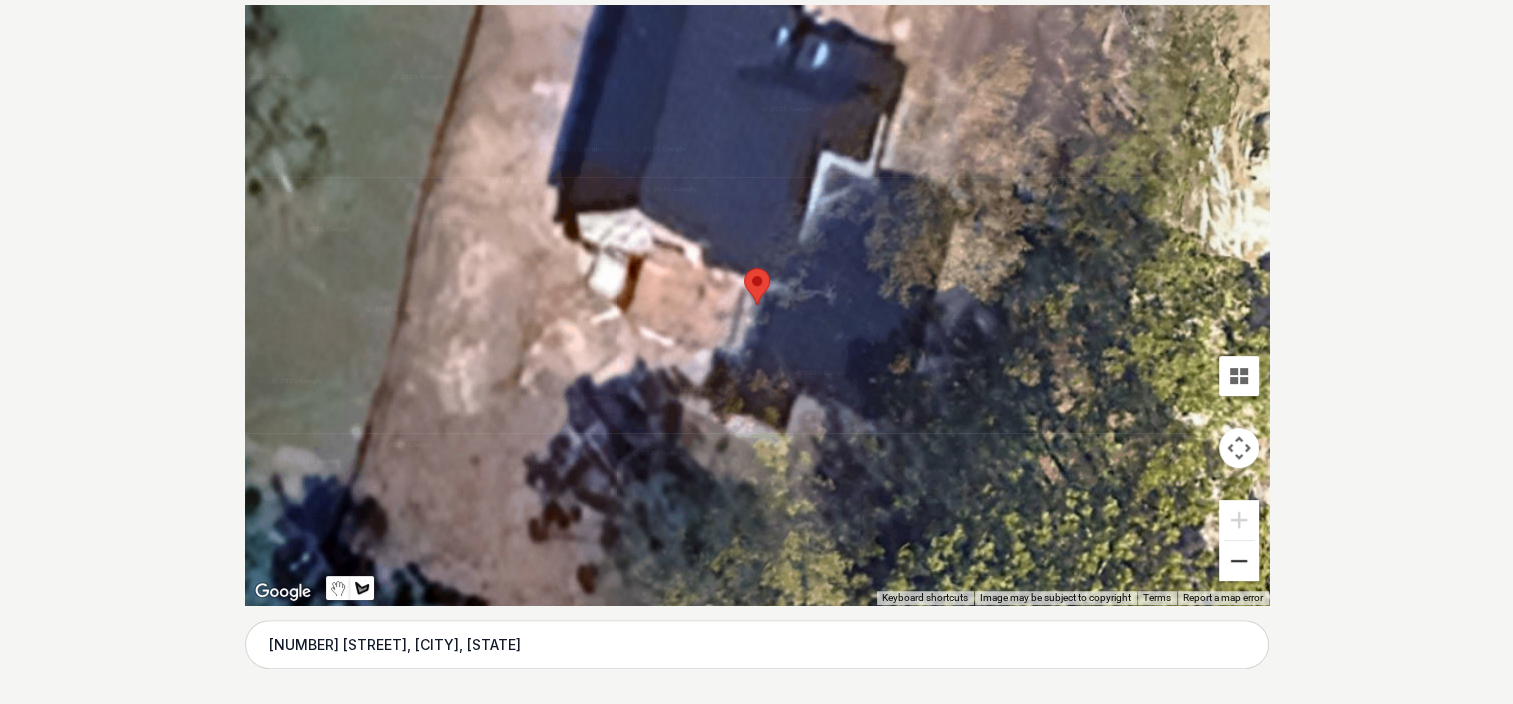 click at bounding box center [1239, 561] 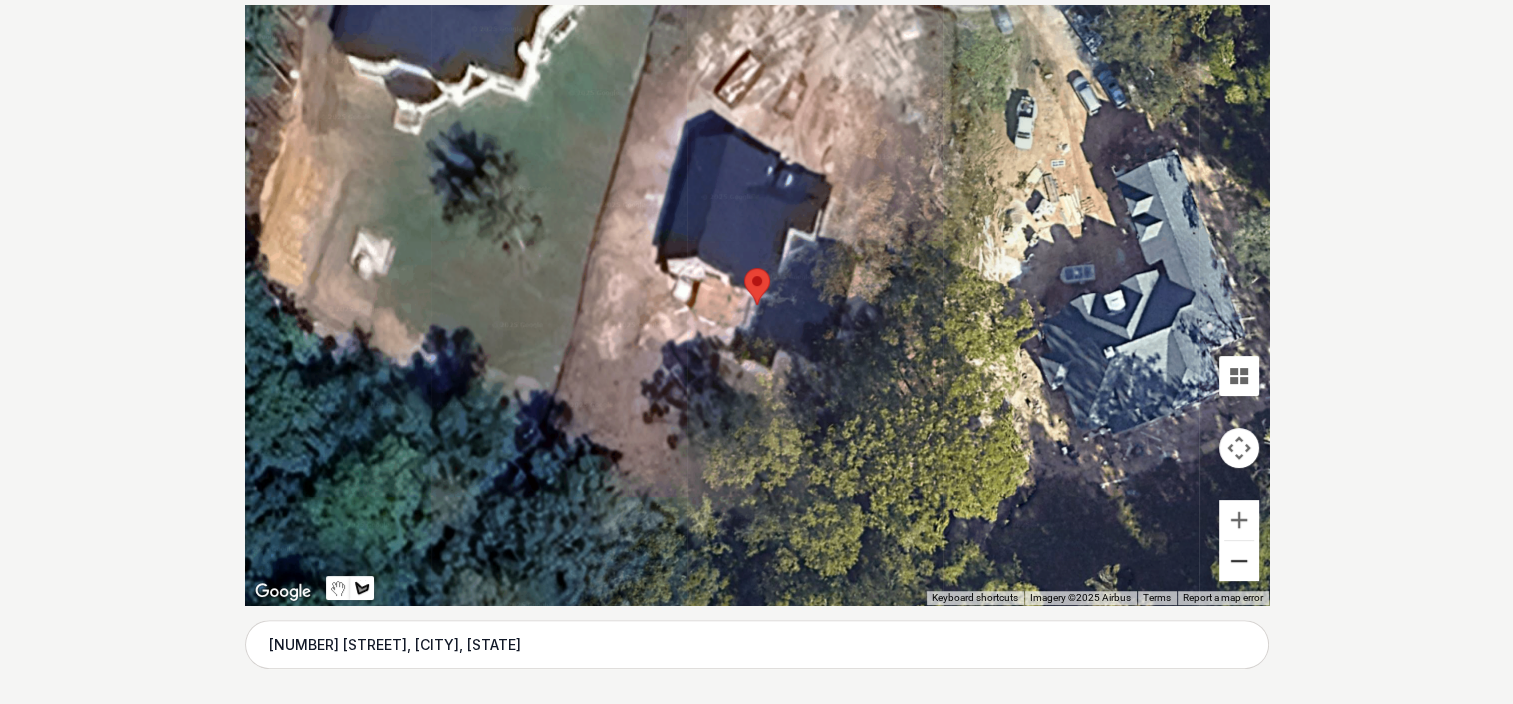 click at bounding box center (1239, 561) 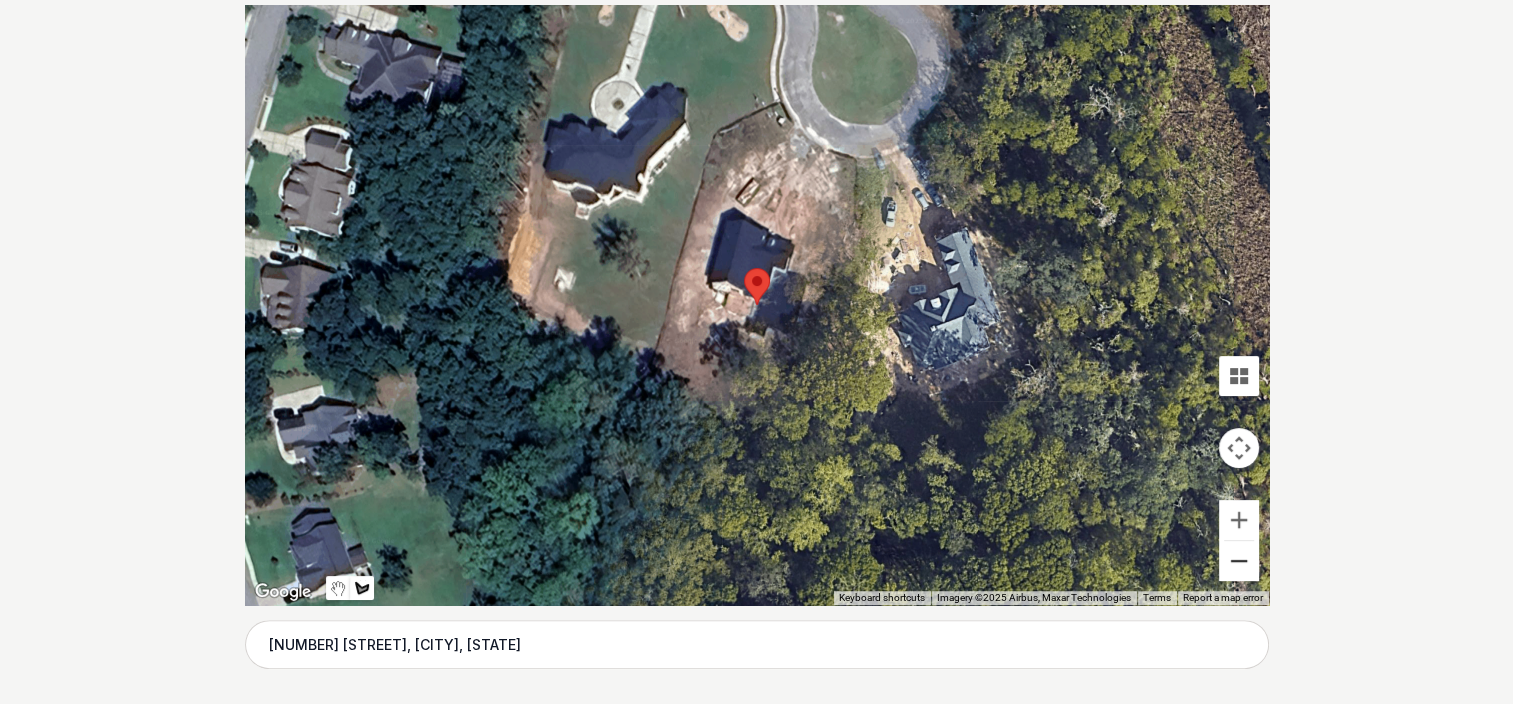 click at bounding box center [1239, 561] 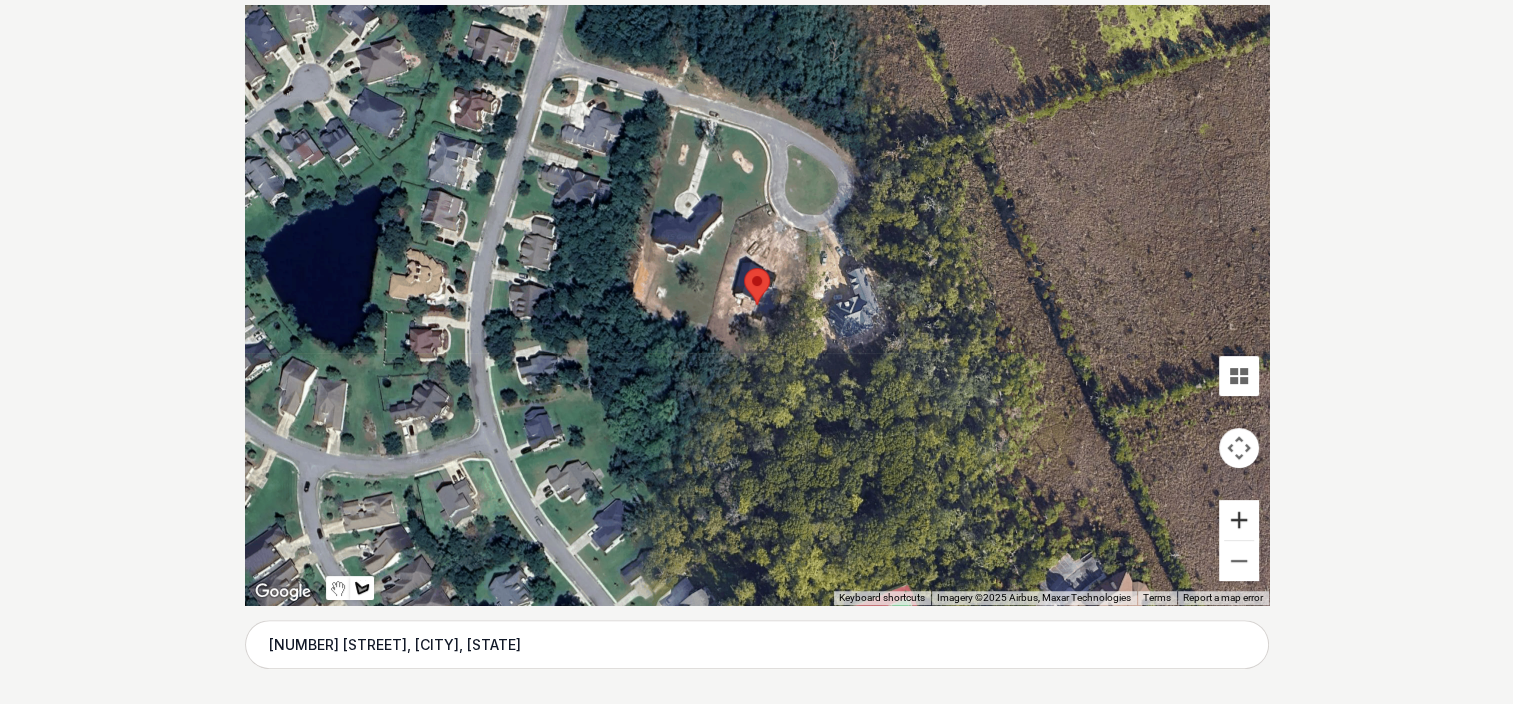click at bounding box center [1239, 520] 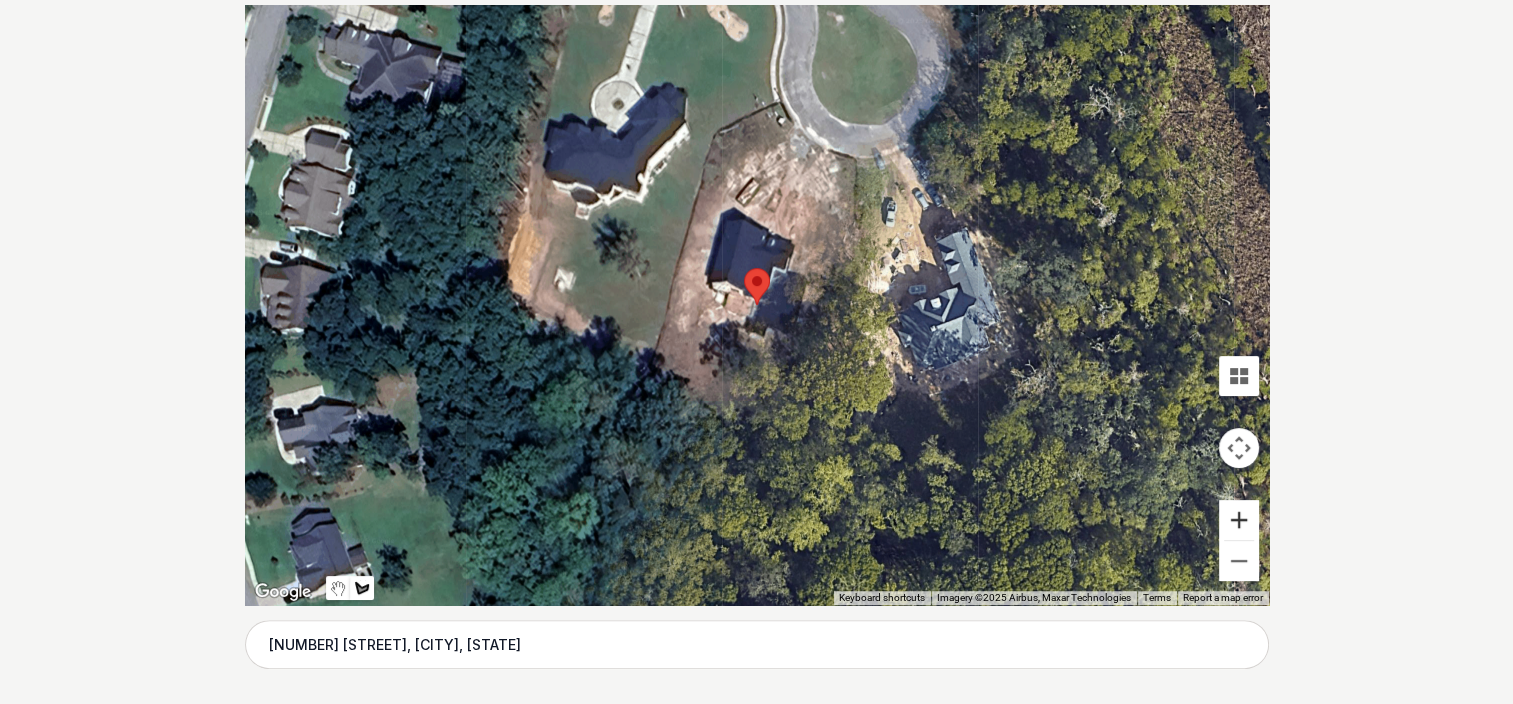 click at bounding box center [1239, 520] 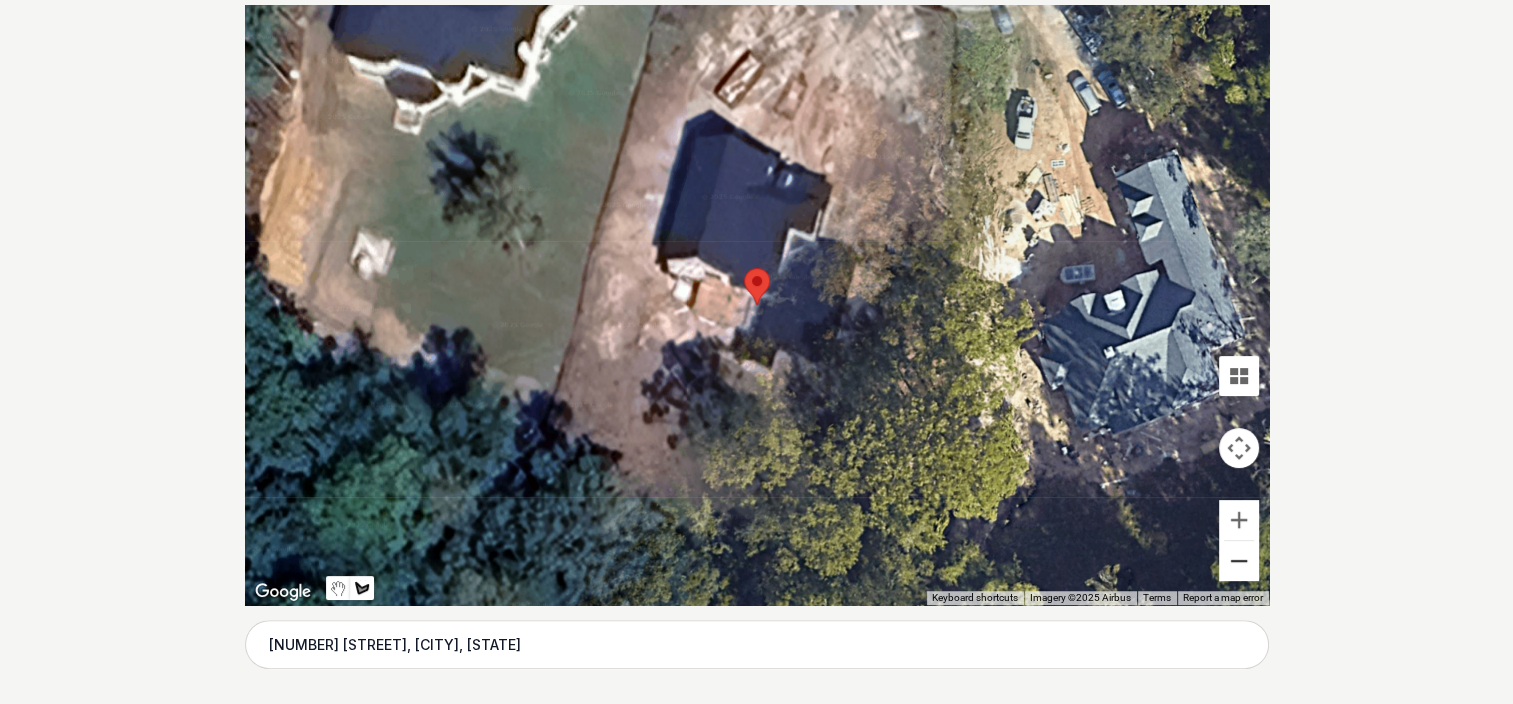 click at bounding box center (1239, 561) 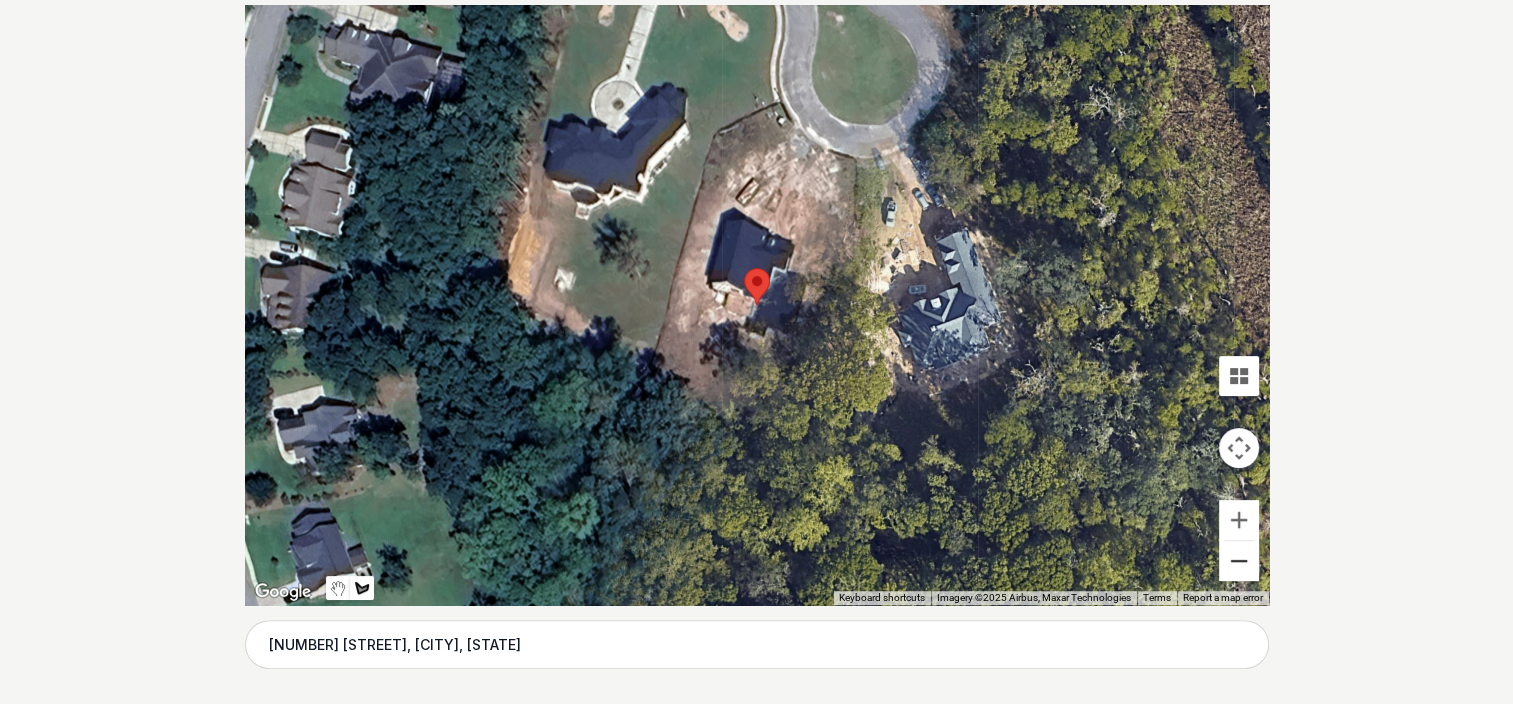click at bounding box center (1239, 561) 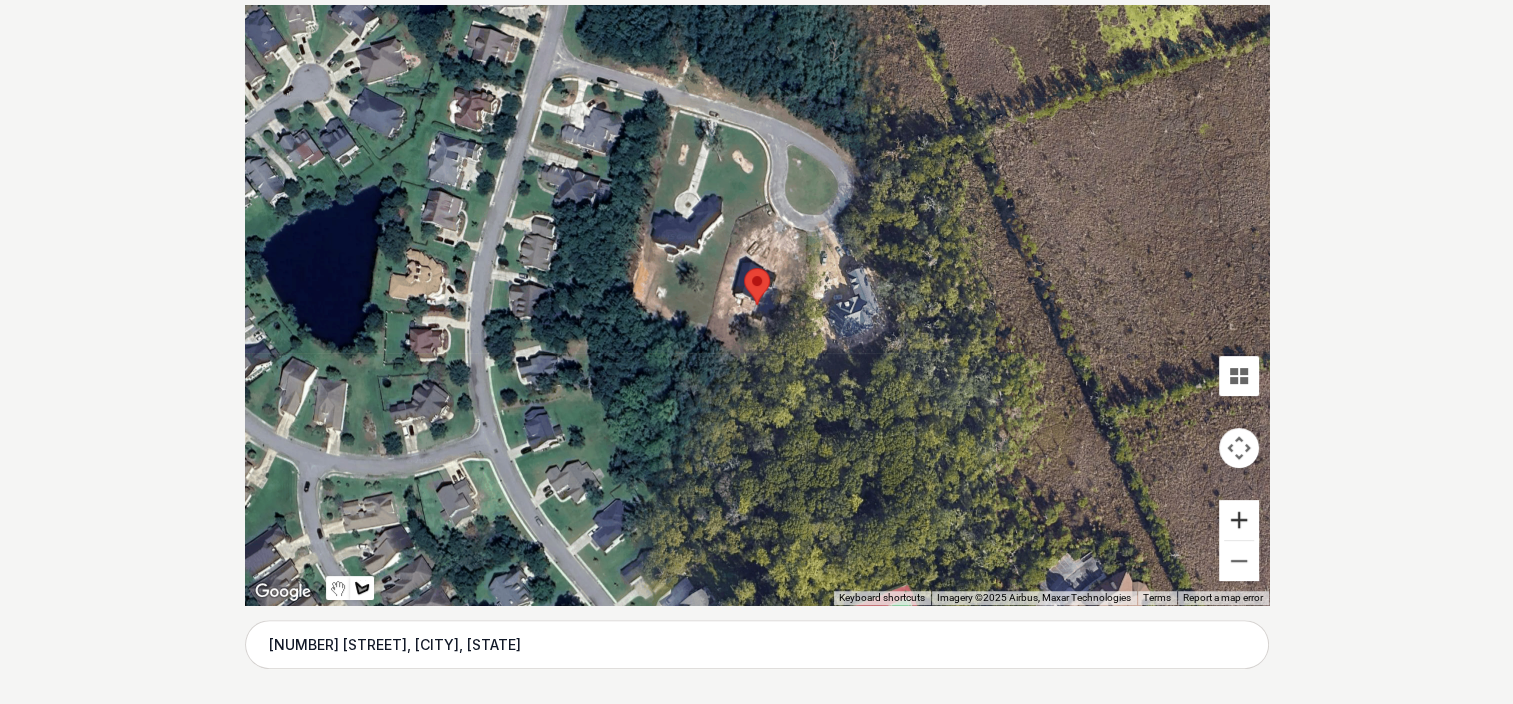 click at bounding box center [1239, 520] 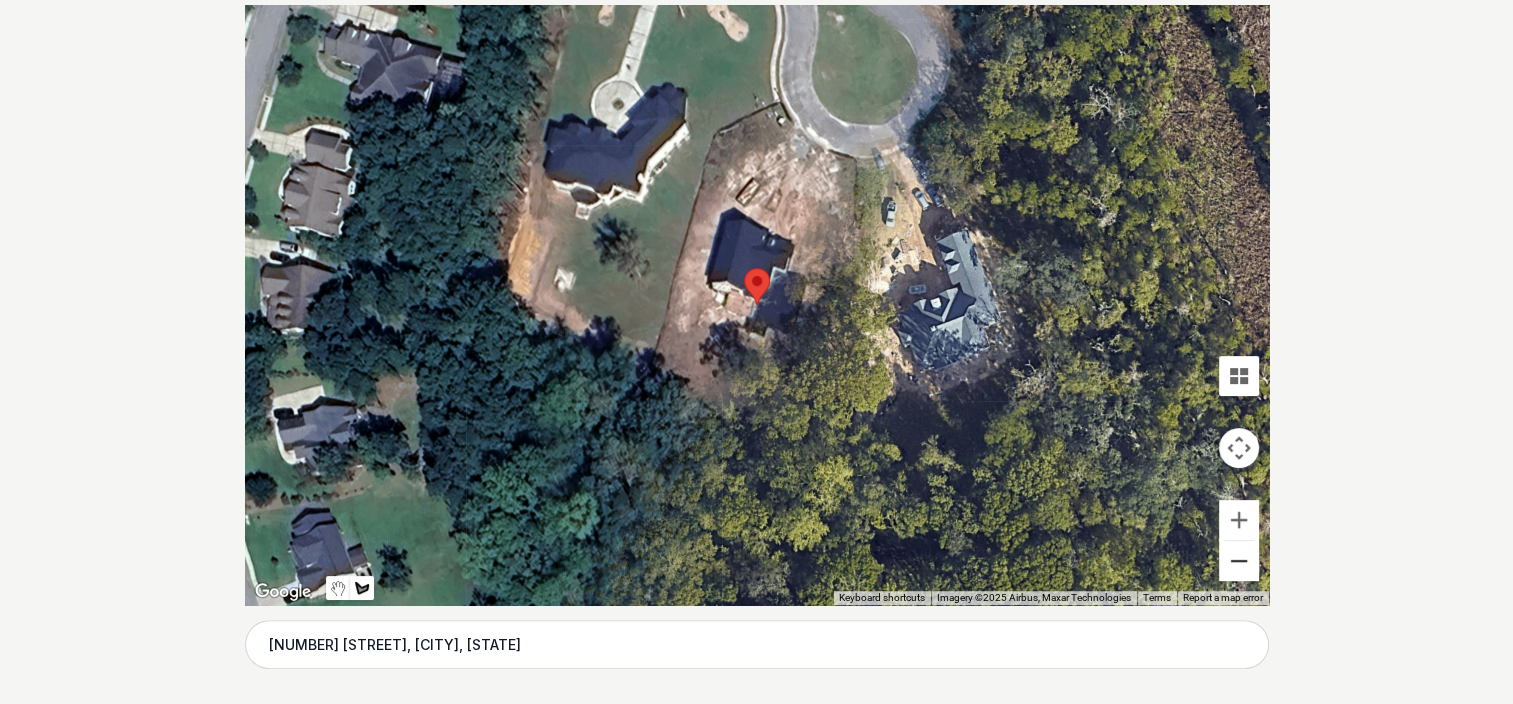 click at bounding box center [1239, 561] 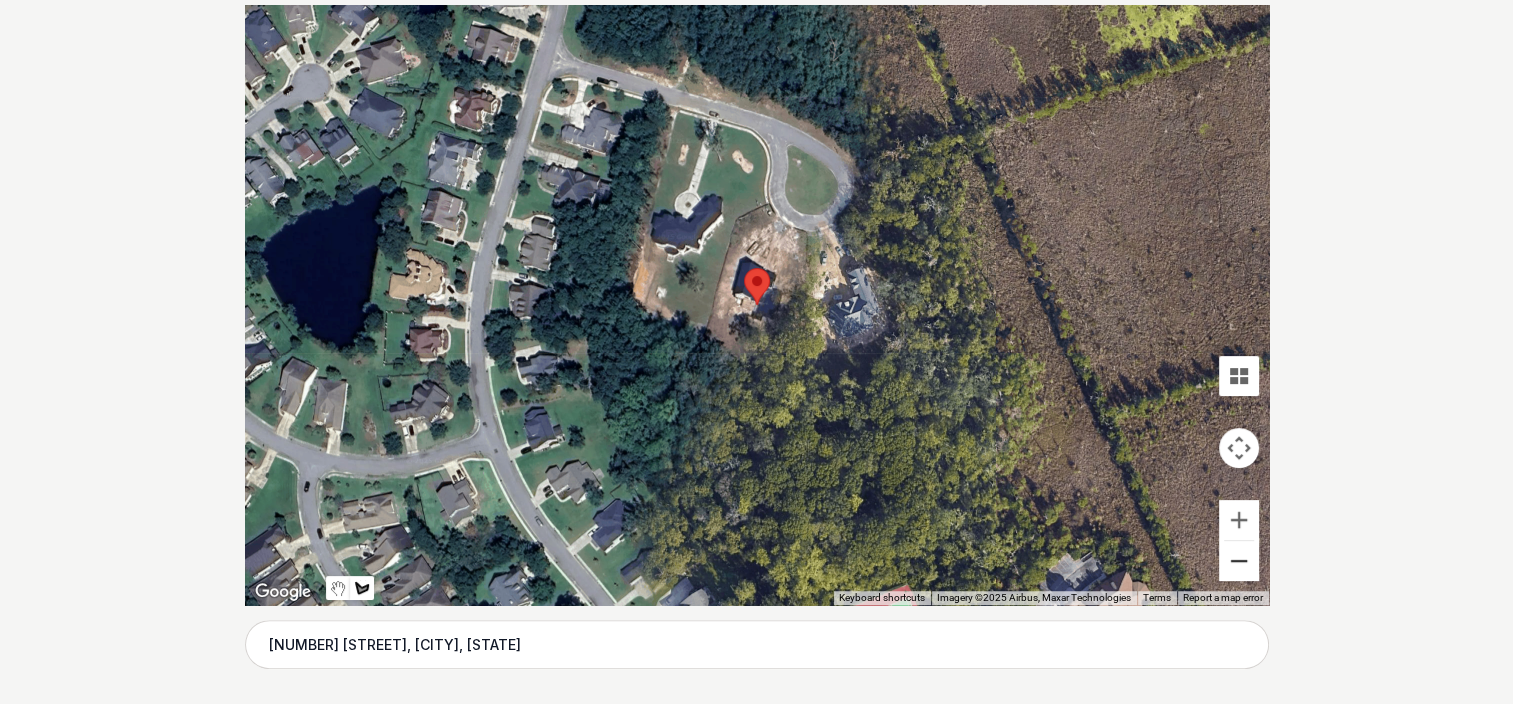 click at bounding box center (1239, 561) 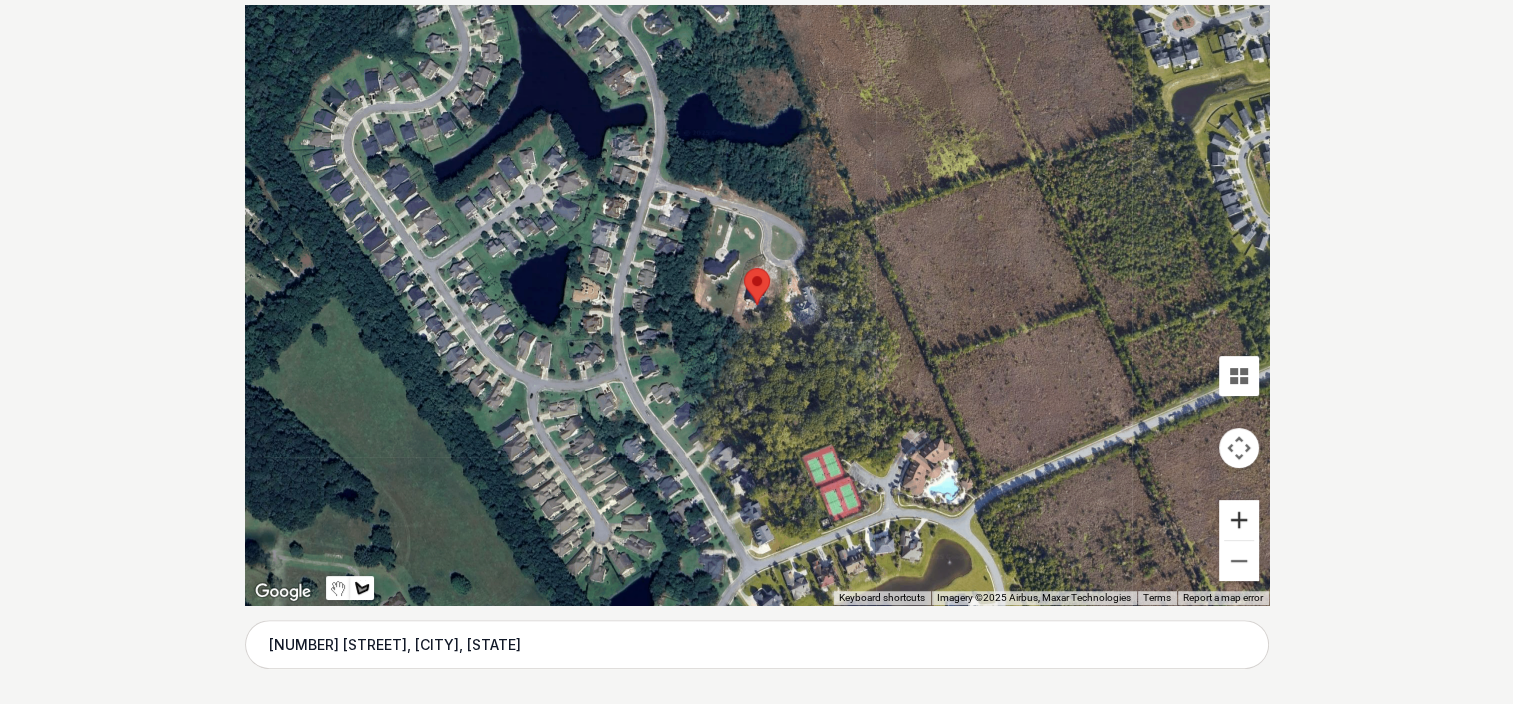 click at bounding box center (1239, 520) 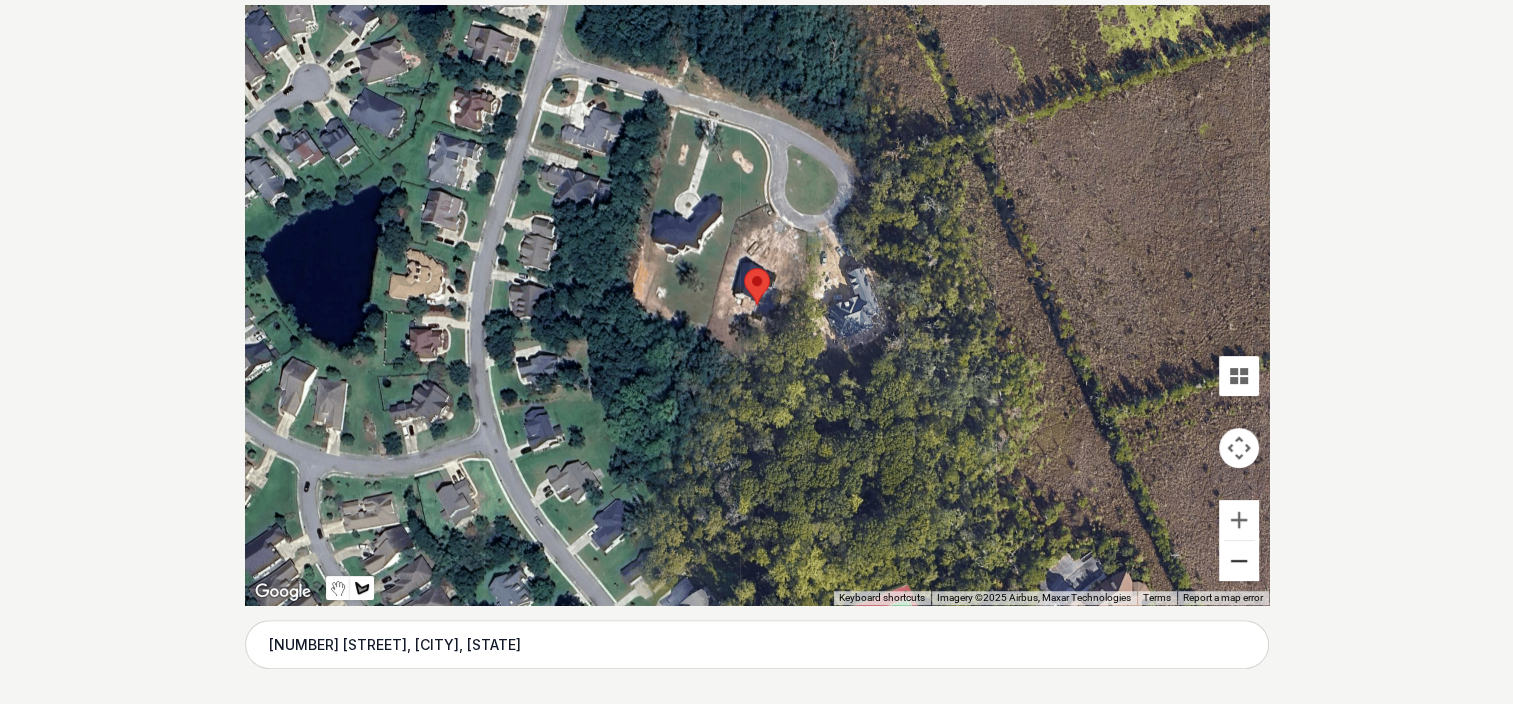 click at bounding box center [1239, 561] 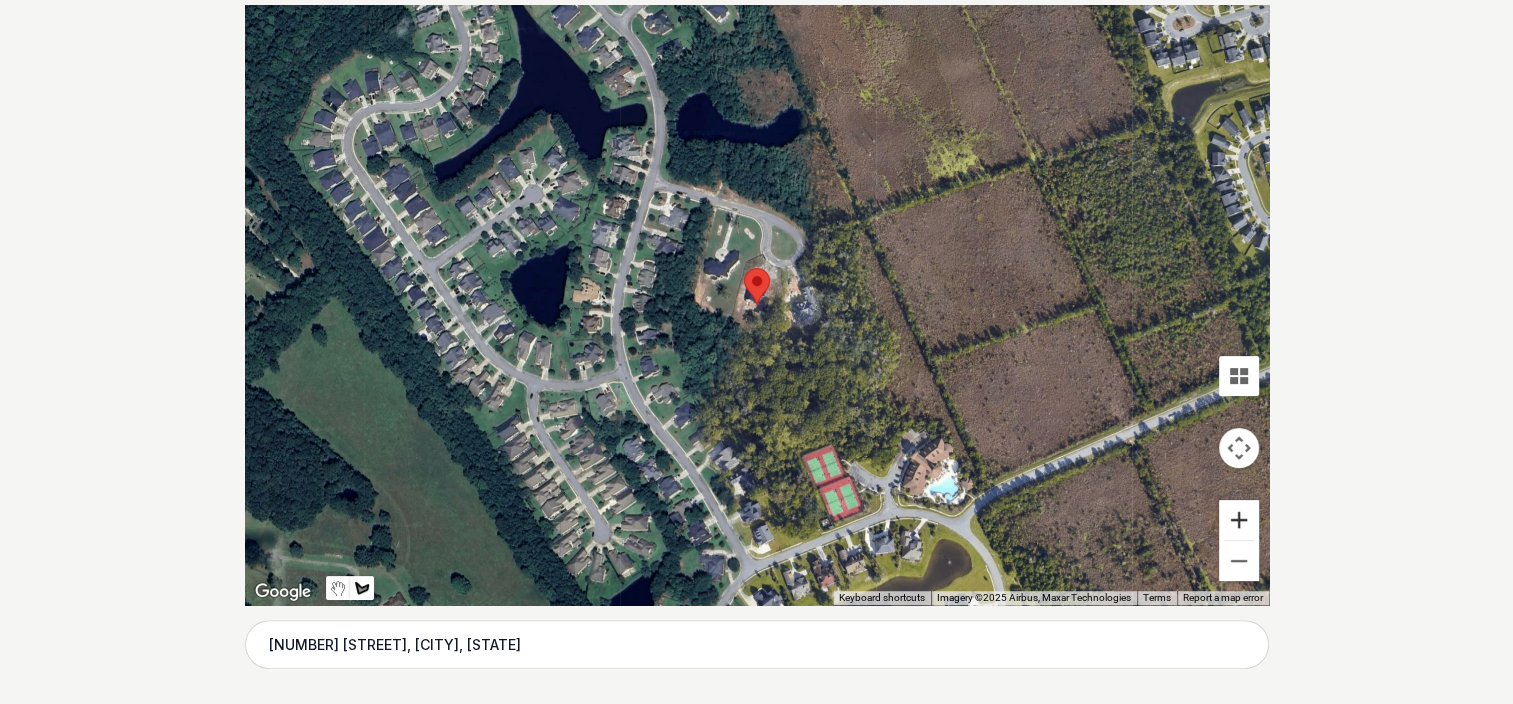 click at bounding box center (1239, 520) 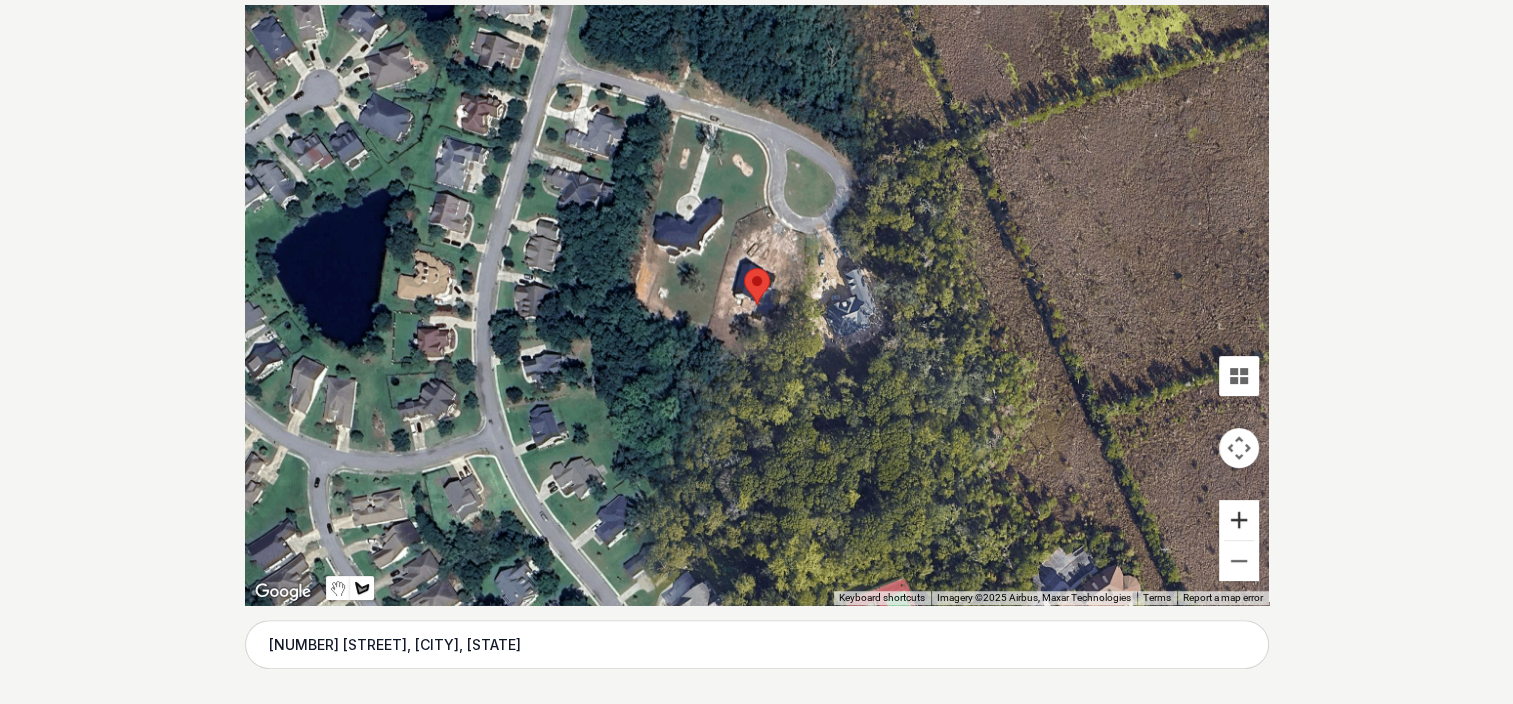 click at bounding box center (1239, 520) 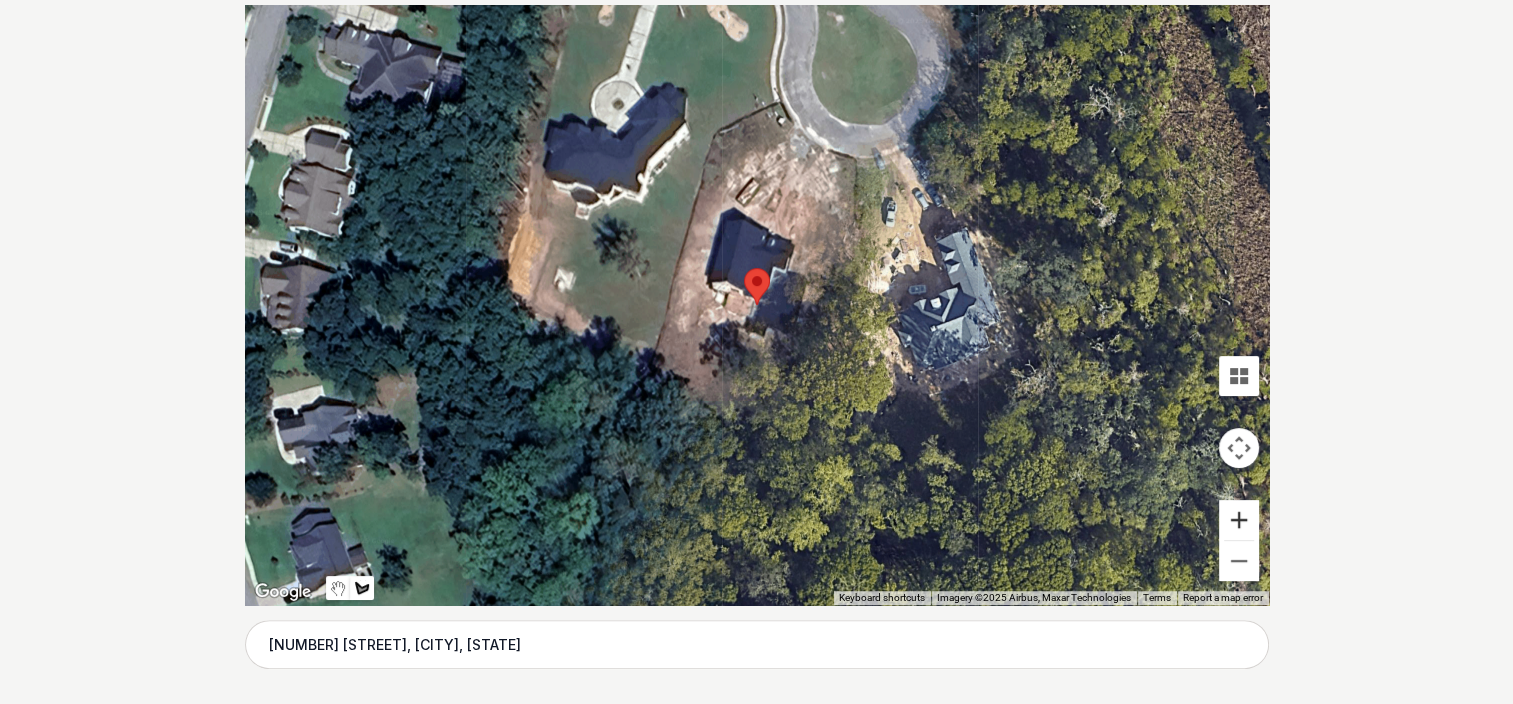 click at bounding box center [1239, 520] 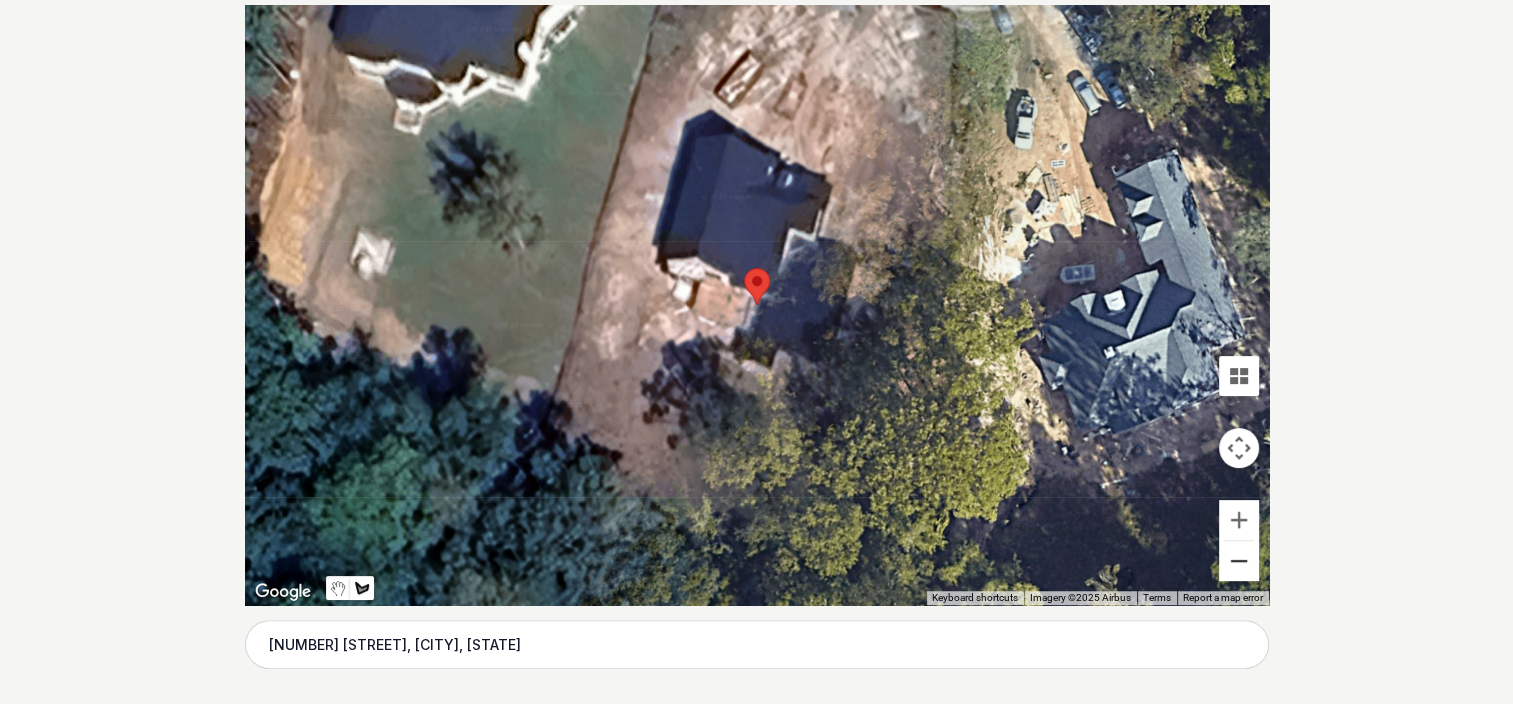 click at bounding box center (1239, 561) 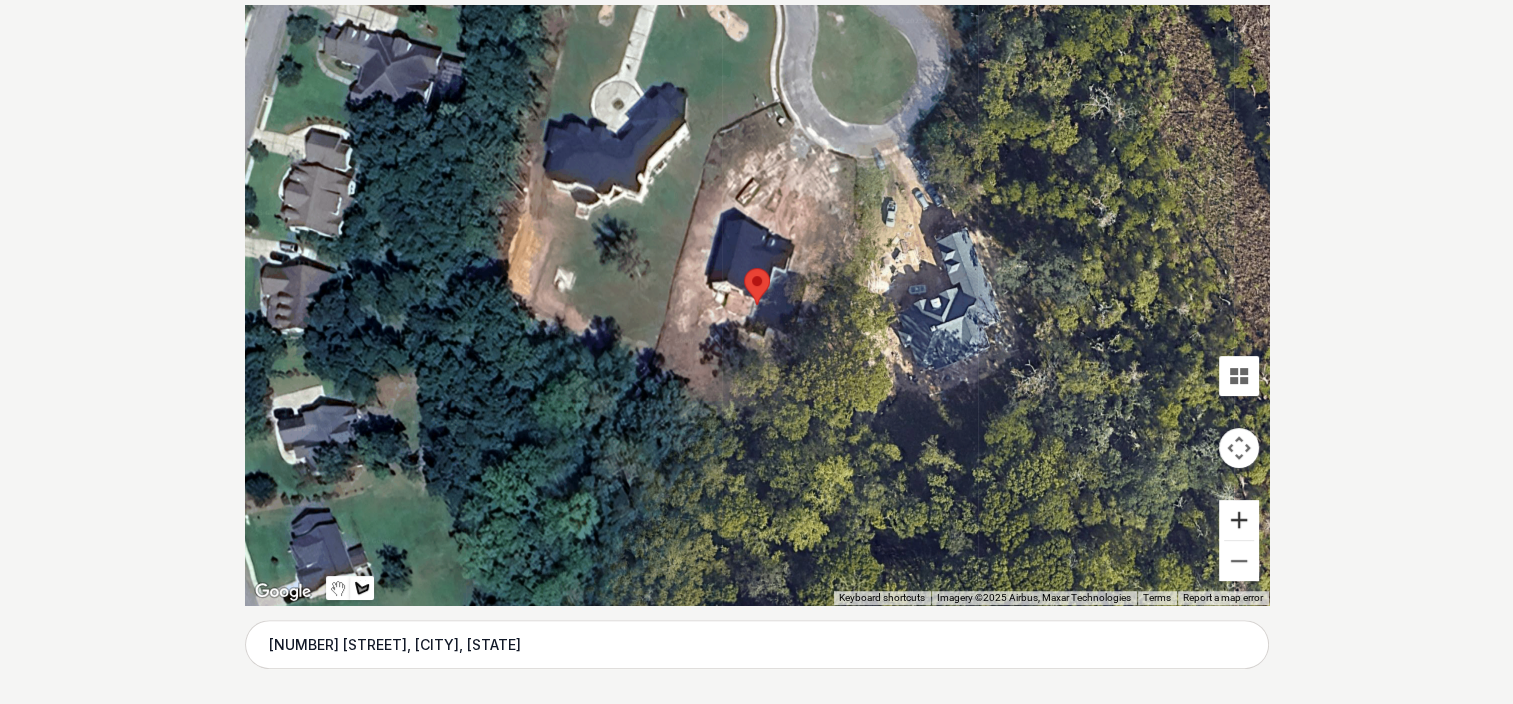 click at bounding box center (1239, 520) 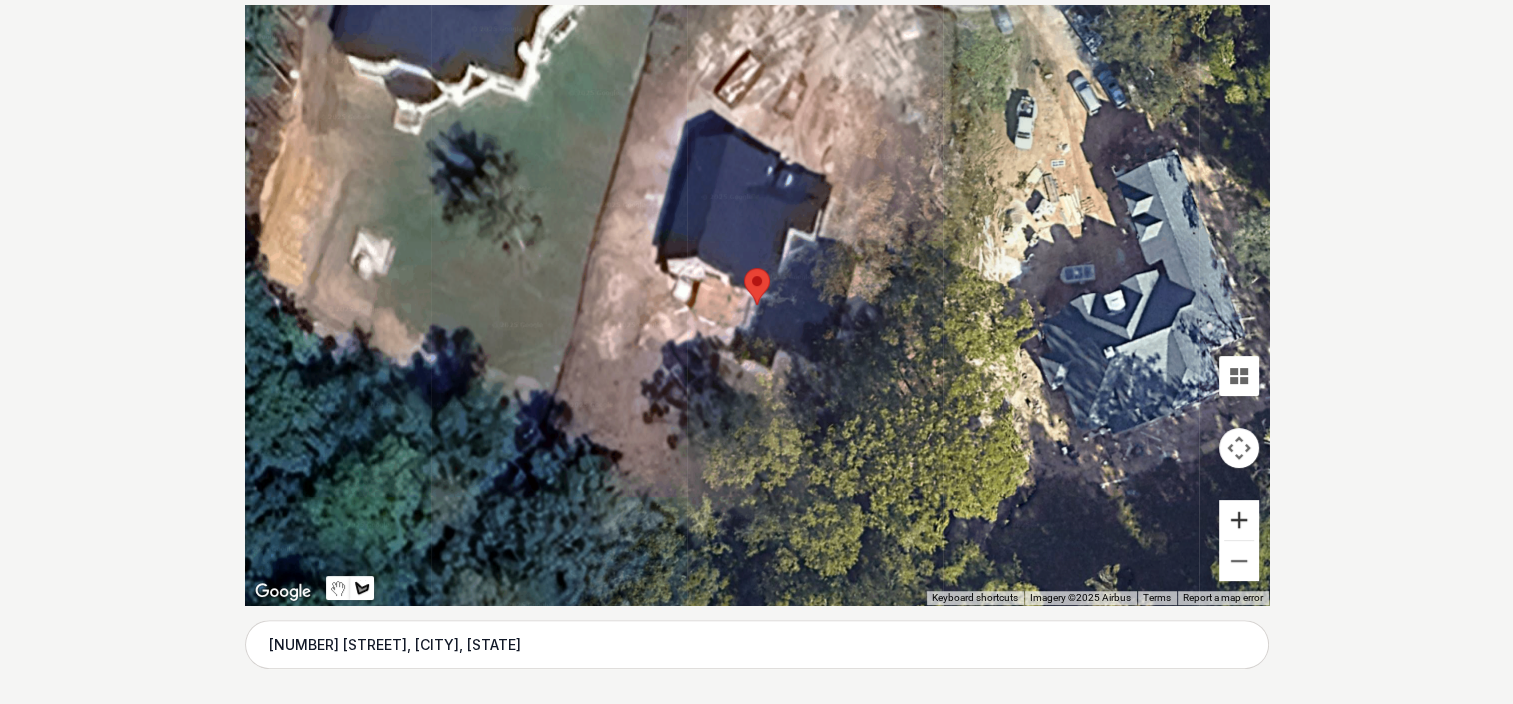 click at bounding box center [1239, 520] 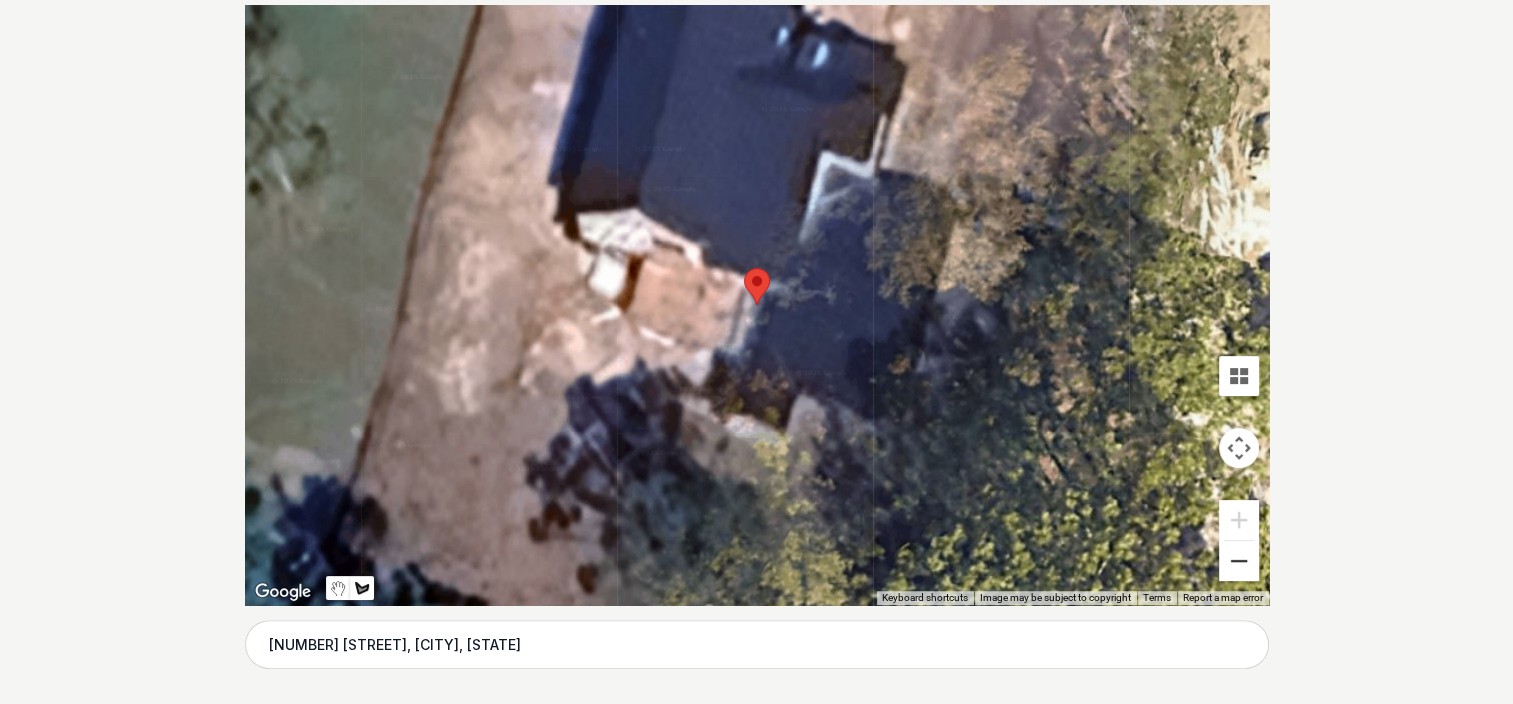 click at bounding box center (1239, 561) 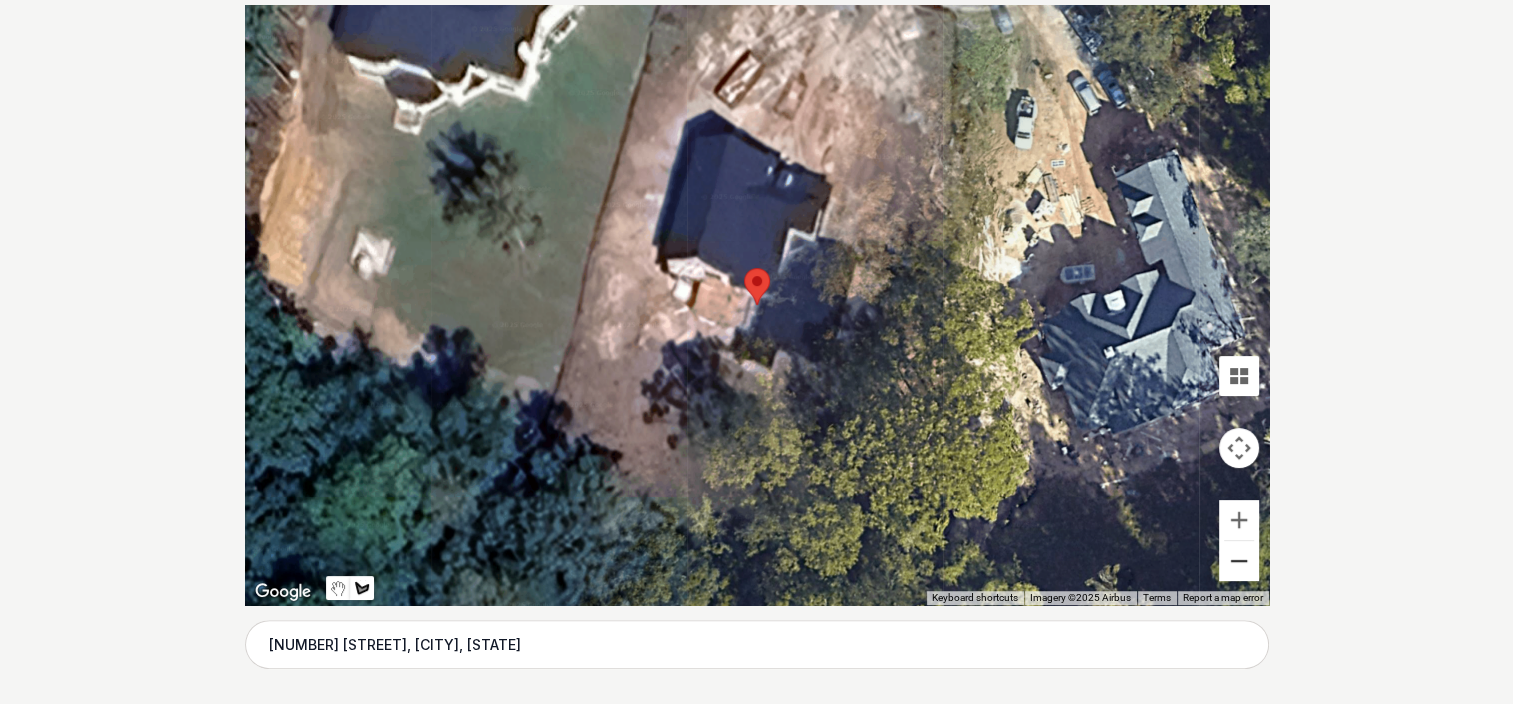 click at bounding box center (1239, 561) 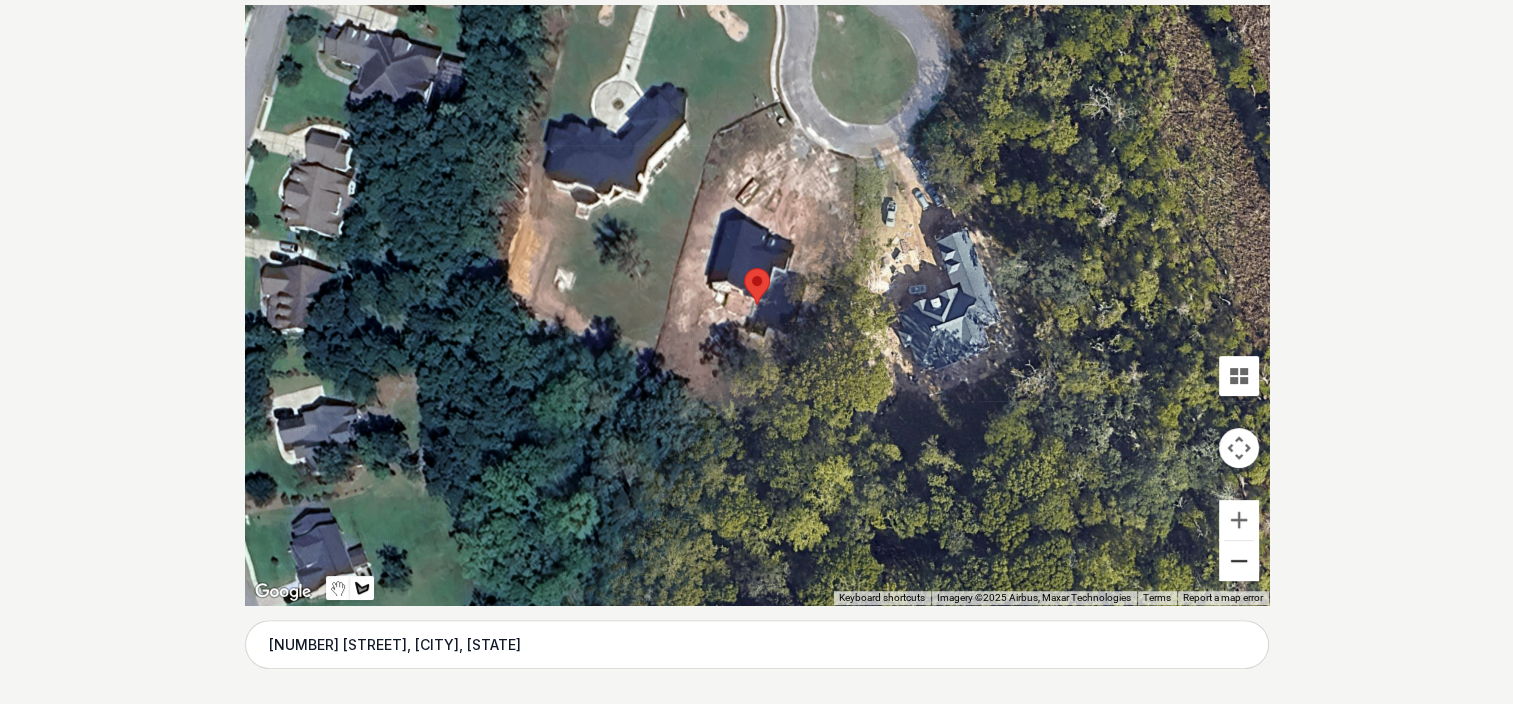 click at bounding box center [1239, 561] 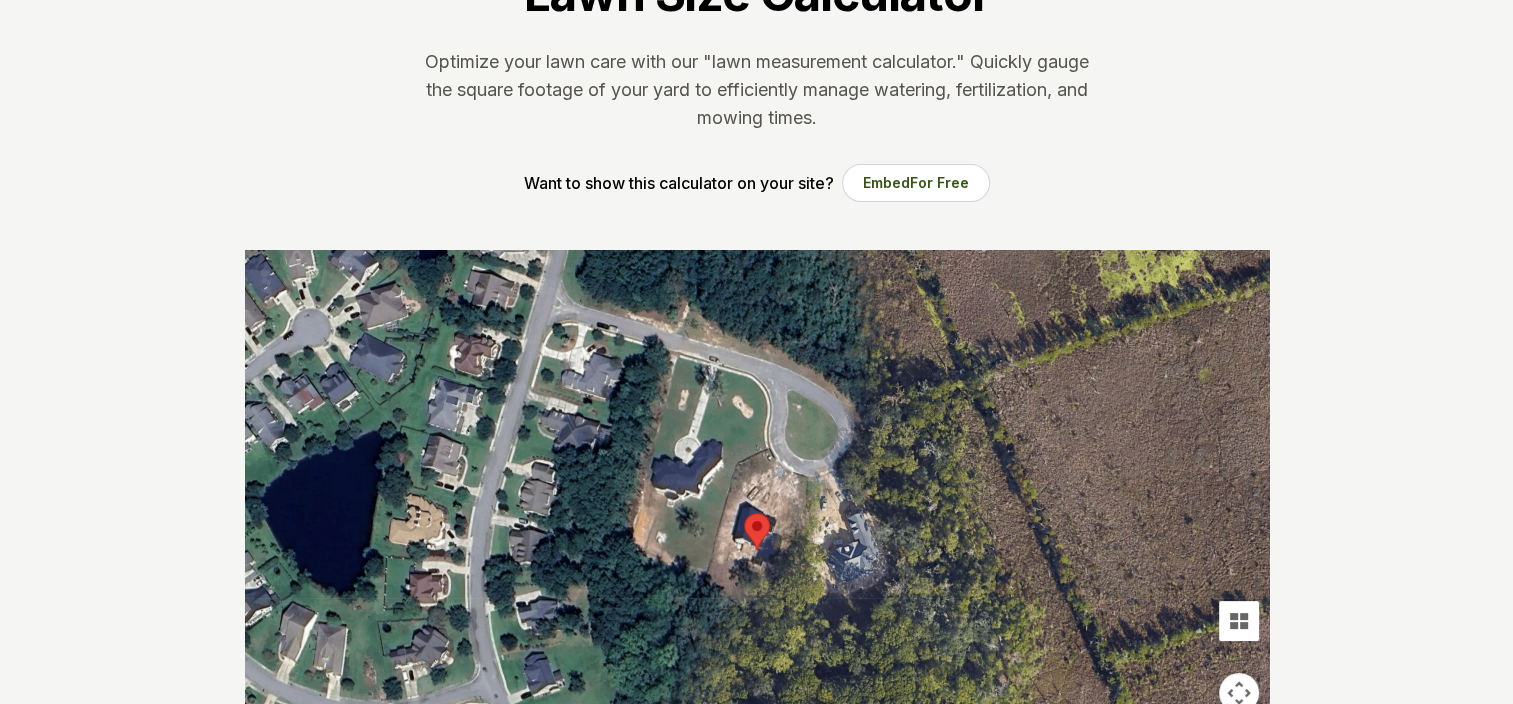 scroll, scrollTop: 229, scrollLeft: 0, axis: vertical 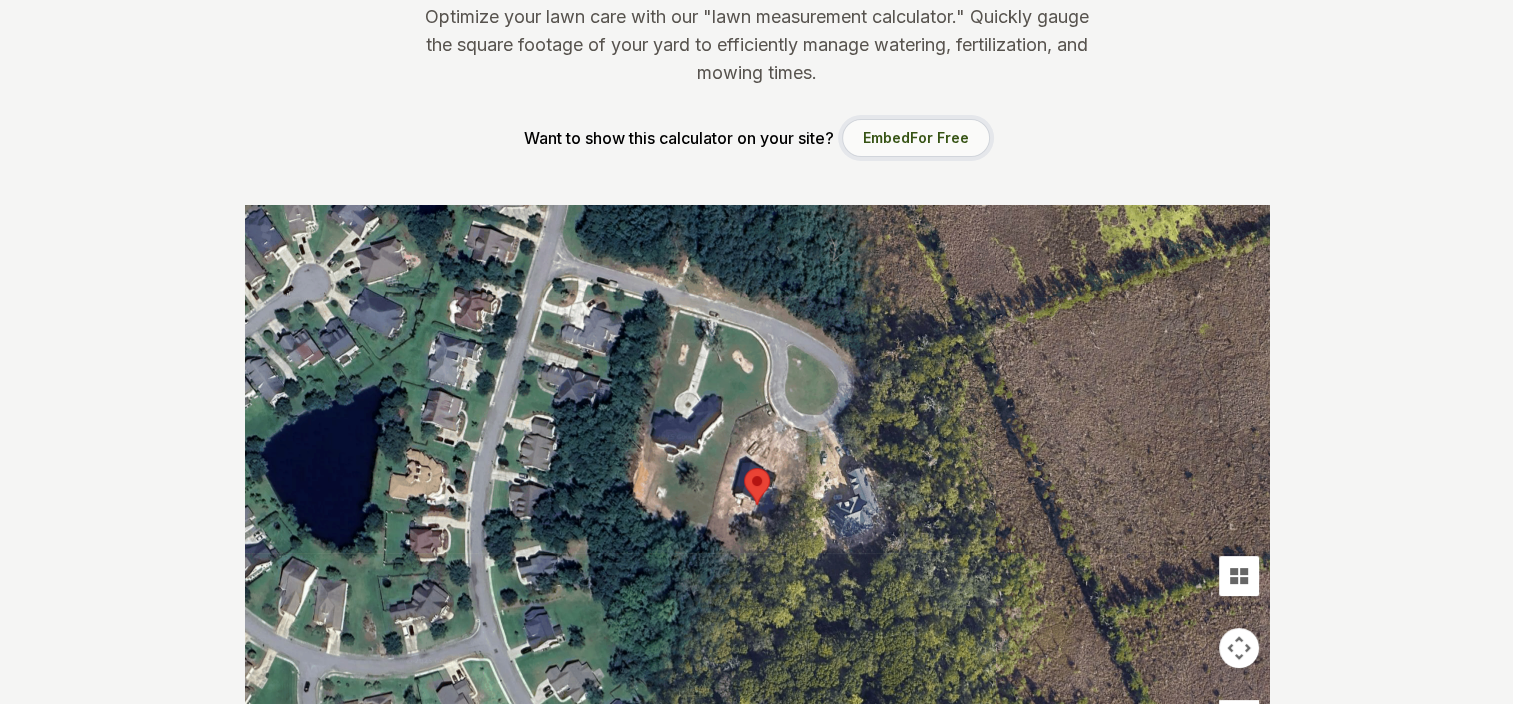 click on "For Free" at bounding box center (939, 137) 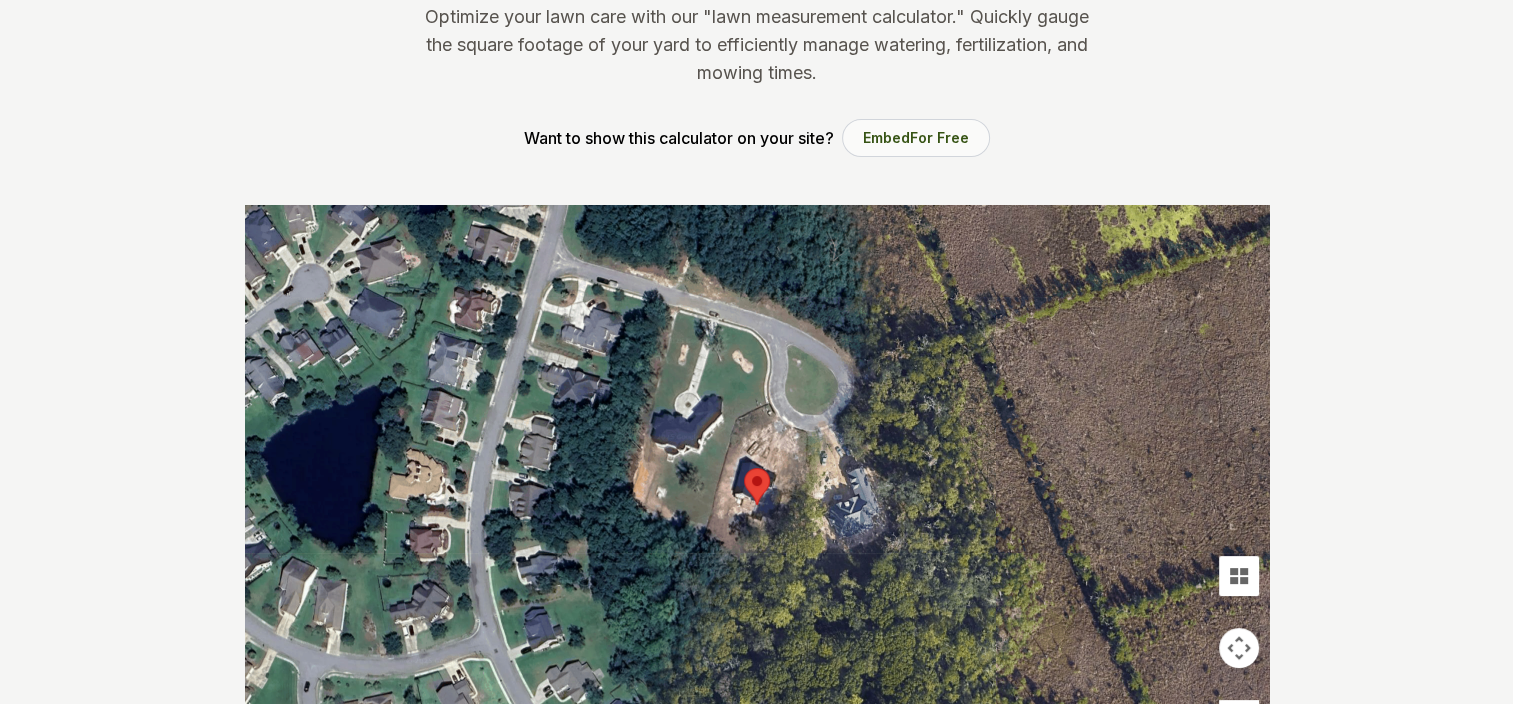 scroll, scrollTop: 0, scrollLeft: 0, axis: both 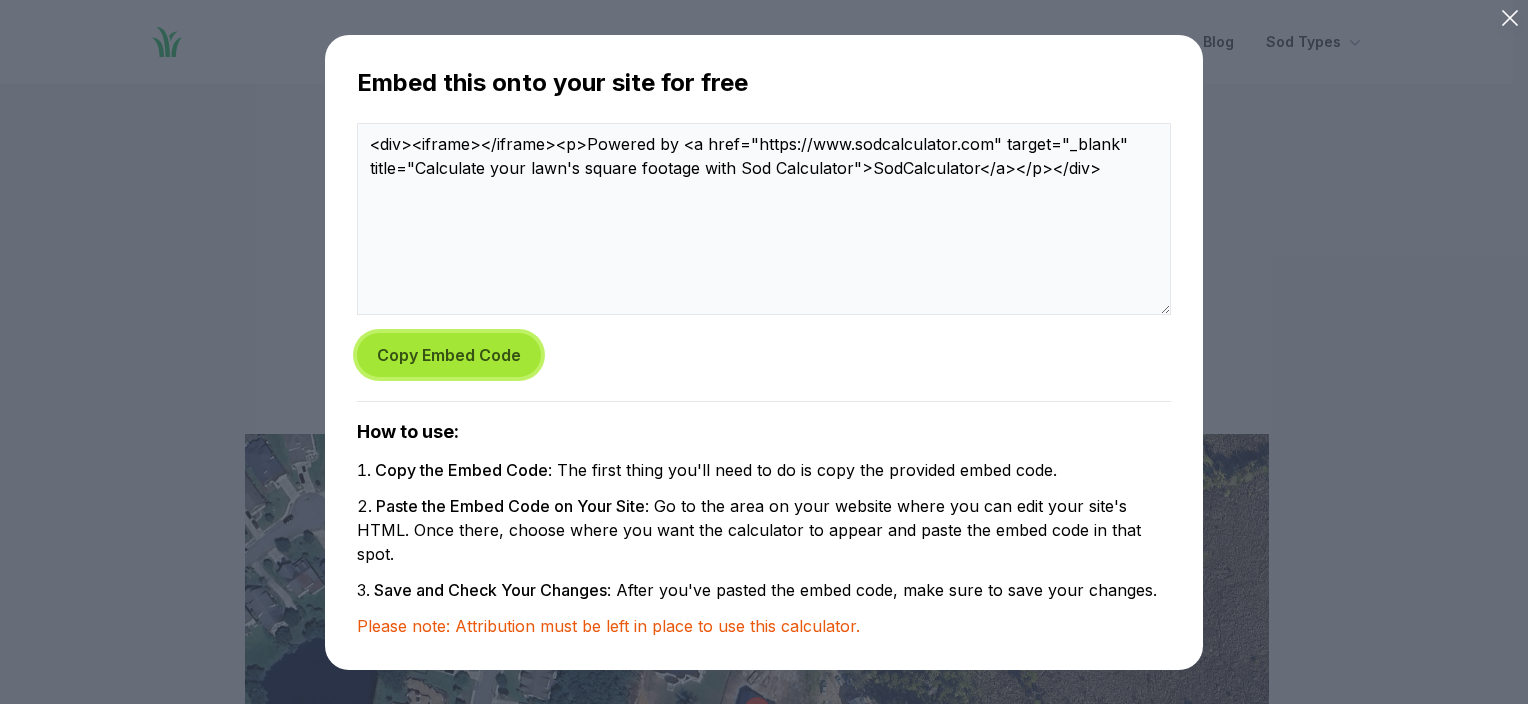 click on "Copy Embed Code" at bounding box center [449, 355] 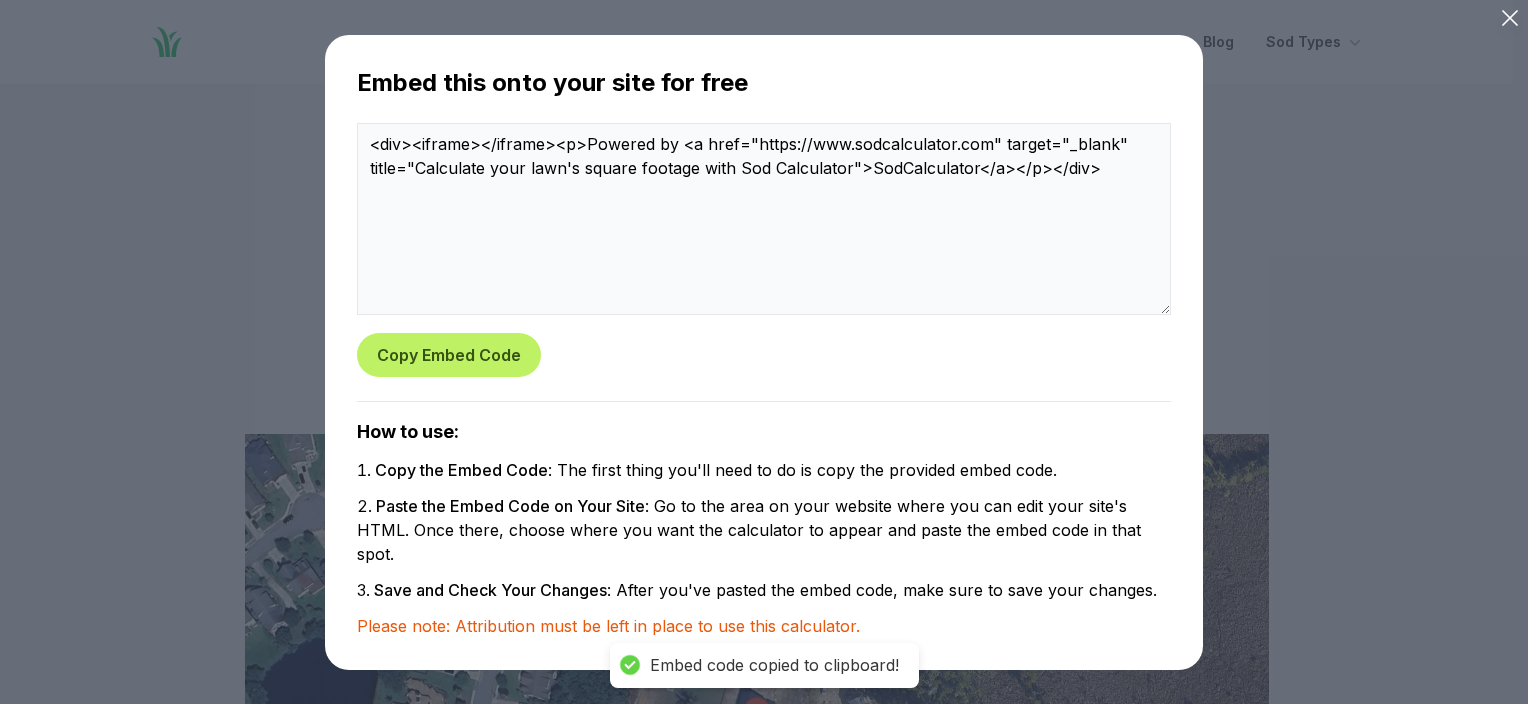 click on "Embed this onto your site for free <div><iframe></iframe><p>Powered by <a href="https://www.sodcalculator.com" target="_blank" title="Calculate your lawn's square footage with Sod Calculator">SodCalculator</a></p></div> Copy Embed Code How to use: Copy the Embed Code : The first thing you'll need to do is copy the provided embed code. Paste the Embed Code on Your Site : Go to the area on your website where you can edit your site's HTML. Once there, choose where you want the calculator to appear and paste the embed code in that spot. Save and Check Your Changes : After you've pasted the embed code, make sure to save your changes. Please note: Attribution must be left in place to use this calculator." at bounding box center [764, 352] 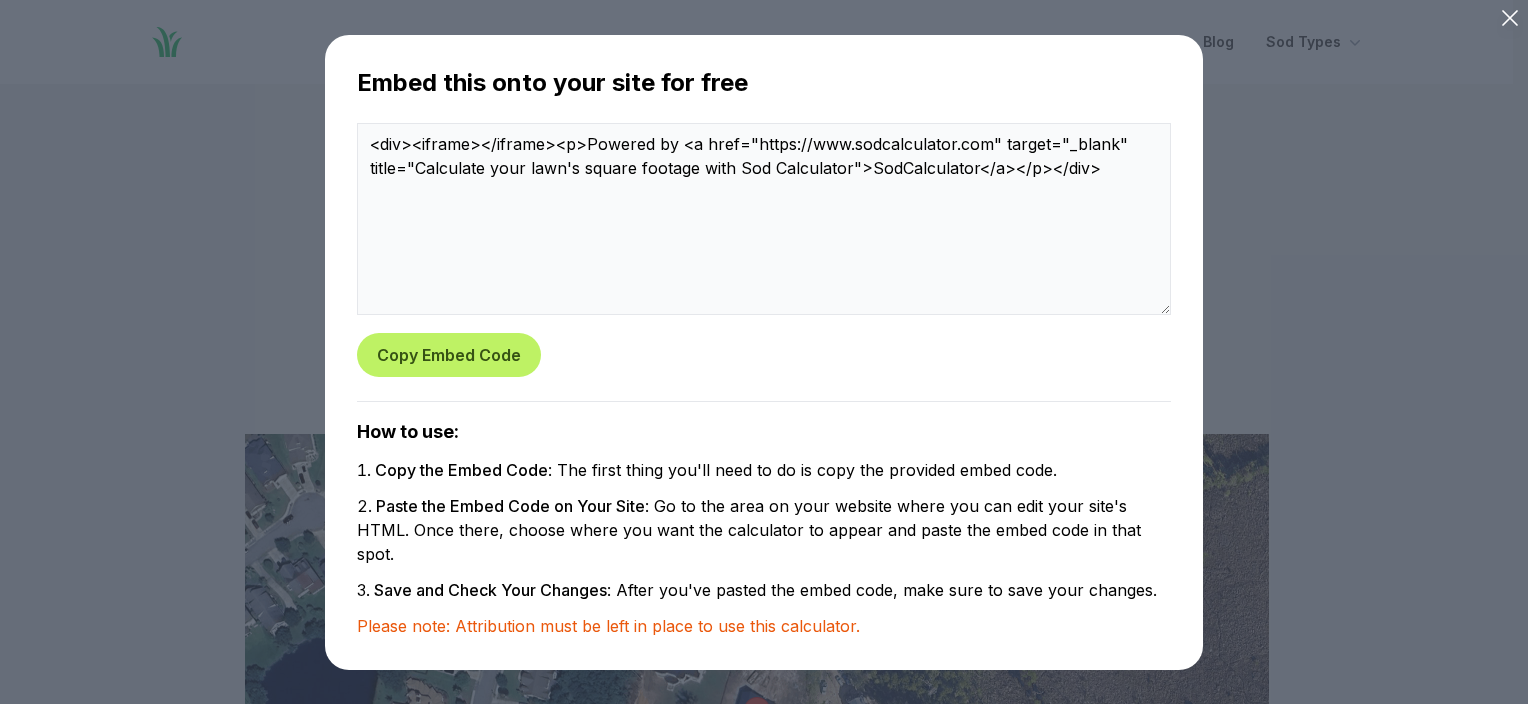 click 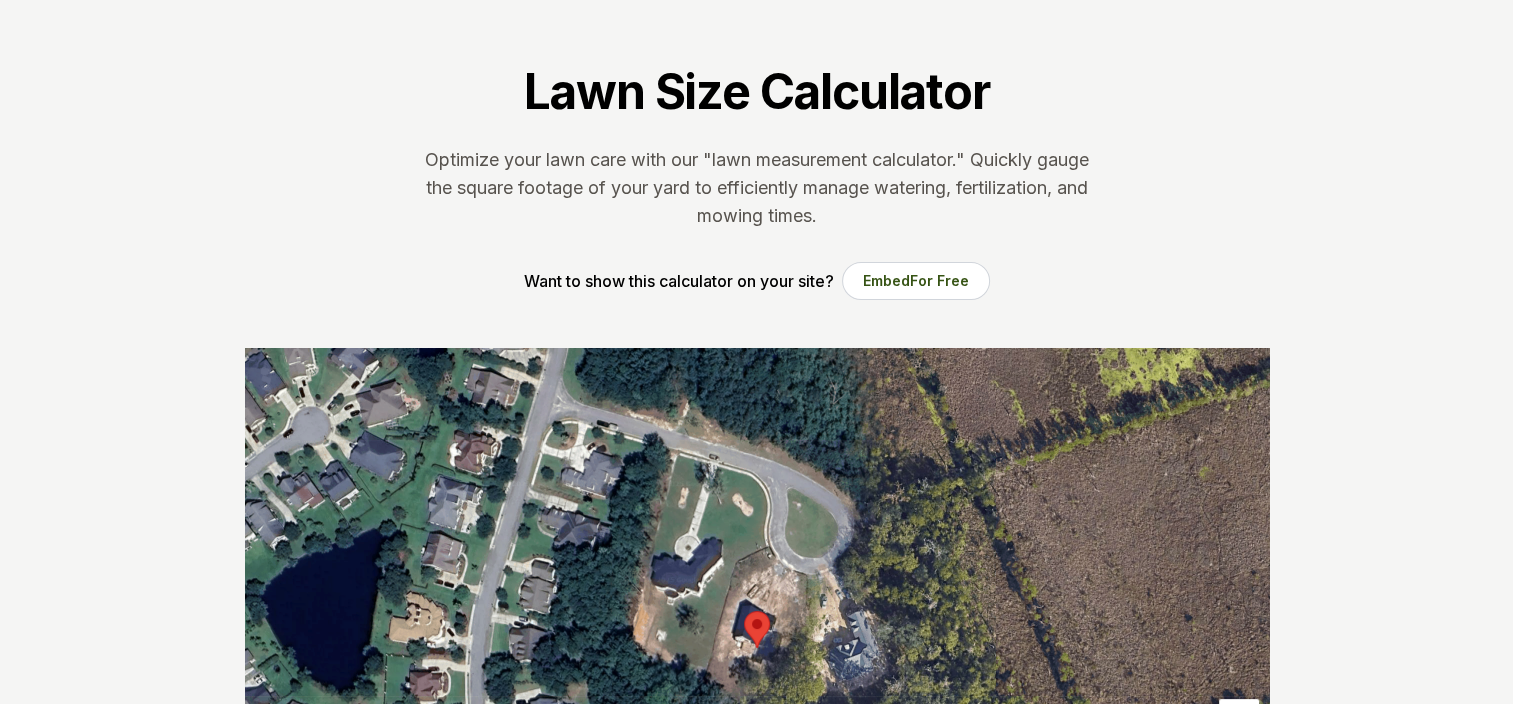 scroll, scrollTop: 200, scrollLeft: 0, axis: vertical 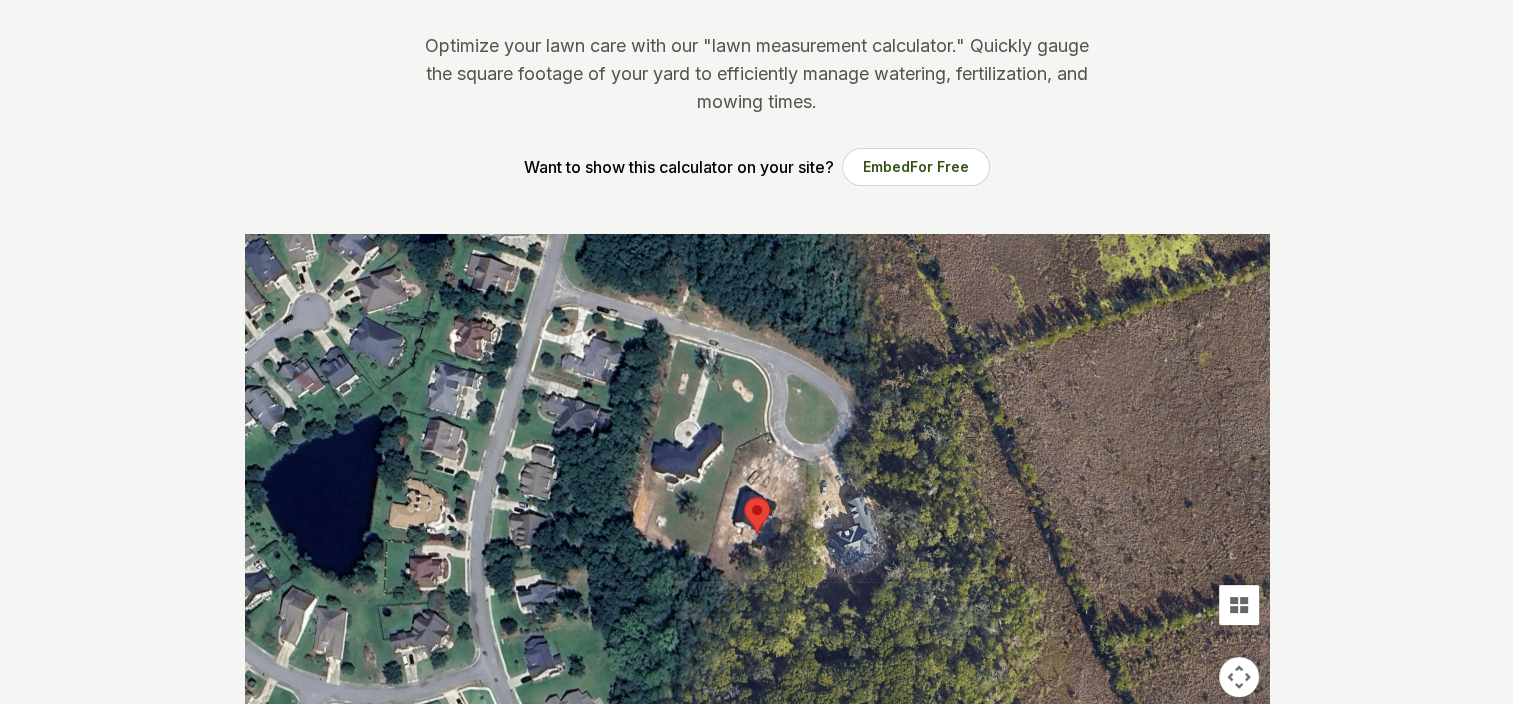 click at bounding box center (757, 534) 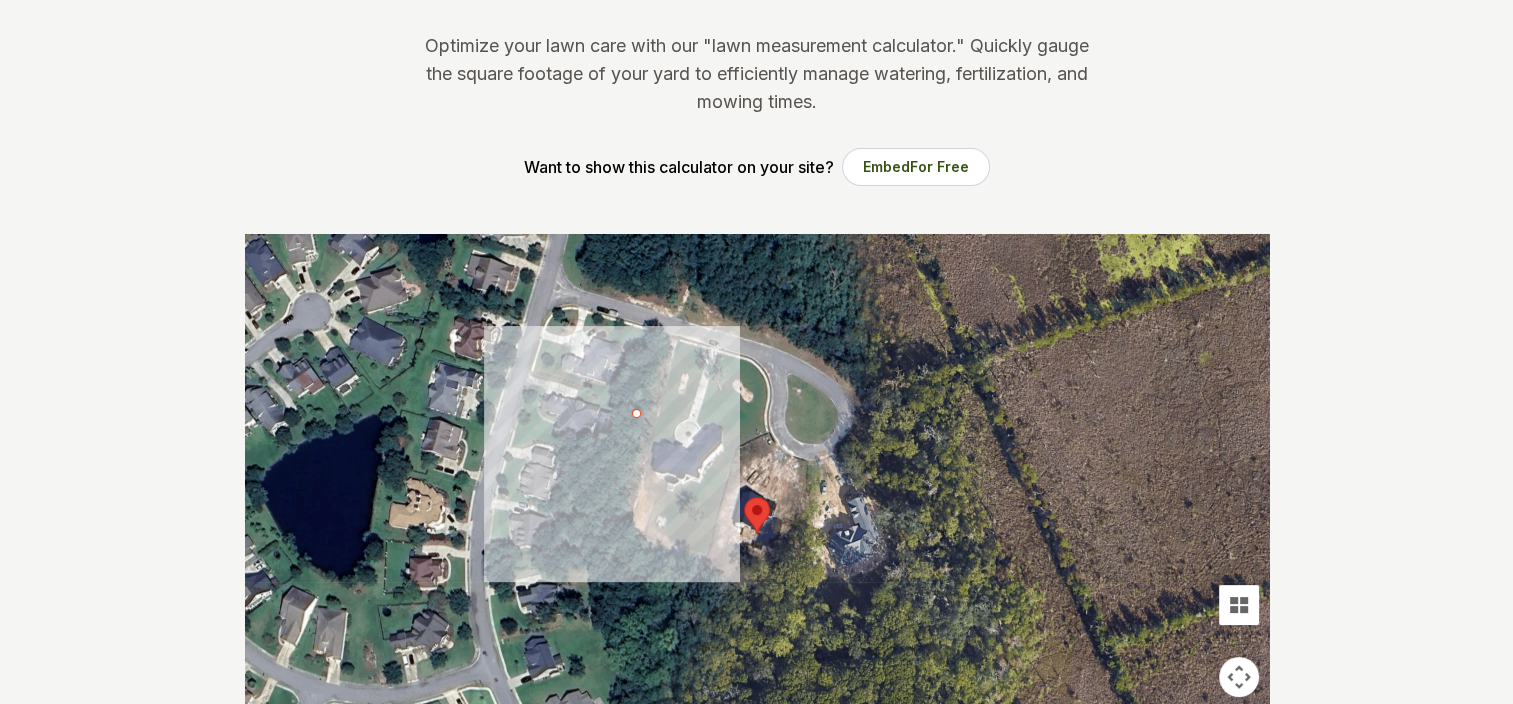 click at bounding box center [757, 534] 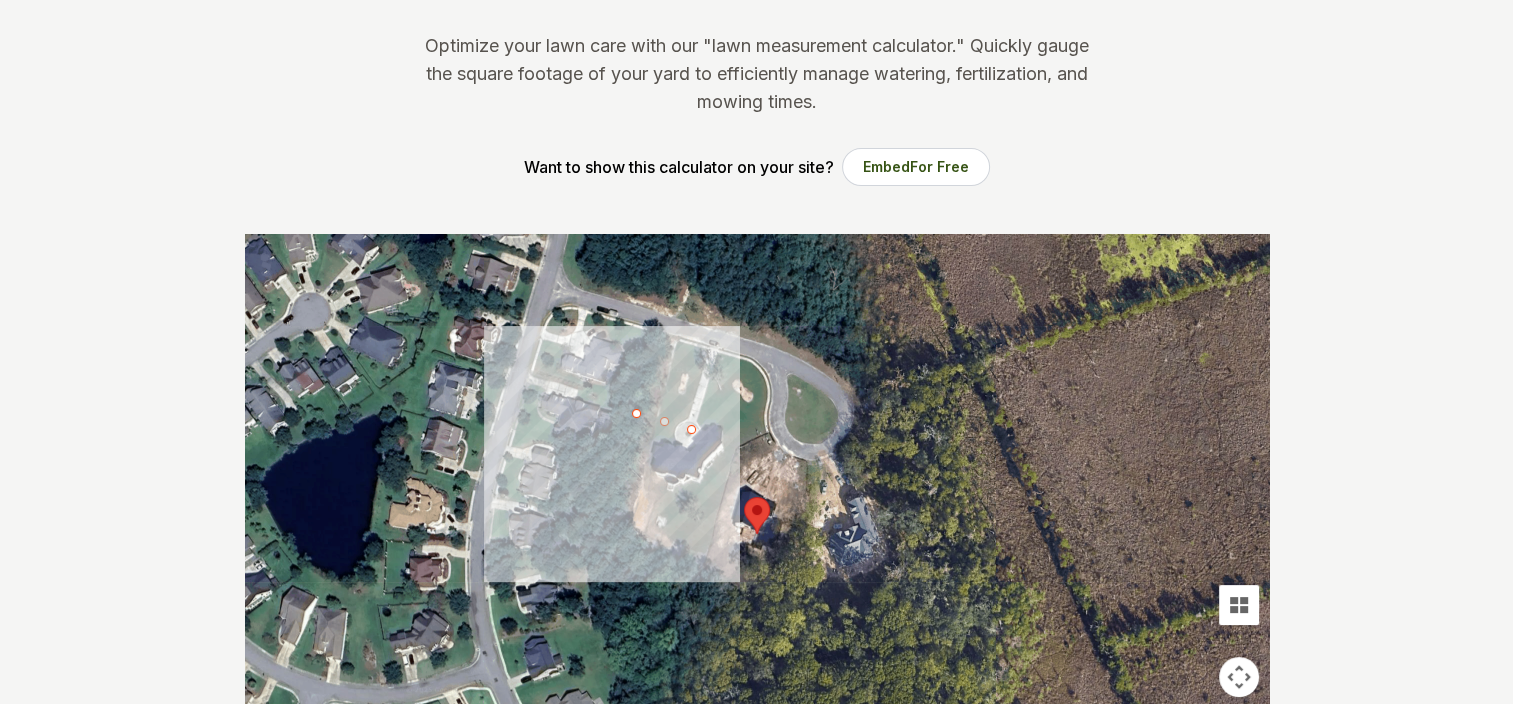 click at bounding box center (757, 534) 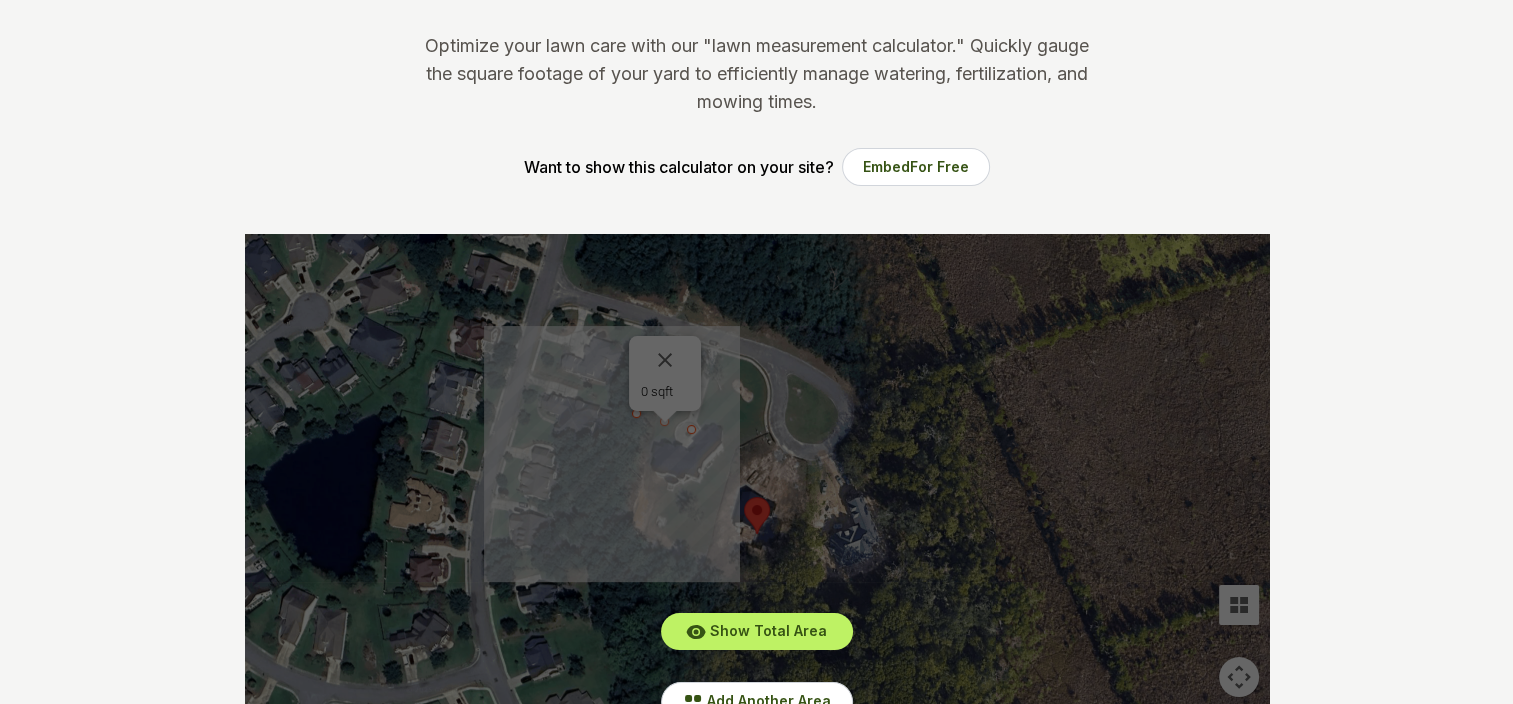 click on "Show Total Area Add Another Area Undo last outline" at bounding box center [757, 534] 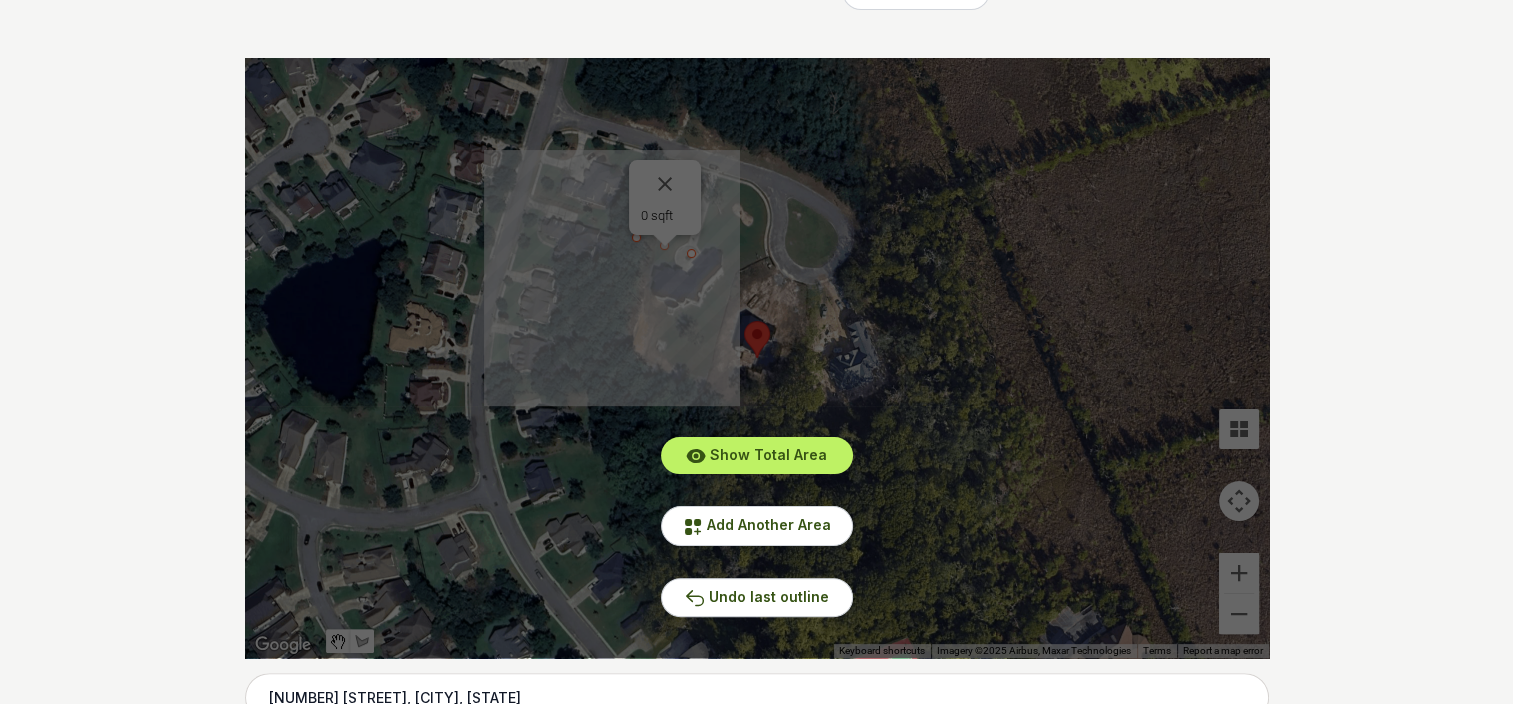 scroll, scrollTop: 400, scrollLeft: 0, axis: vertical 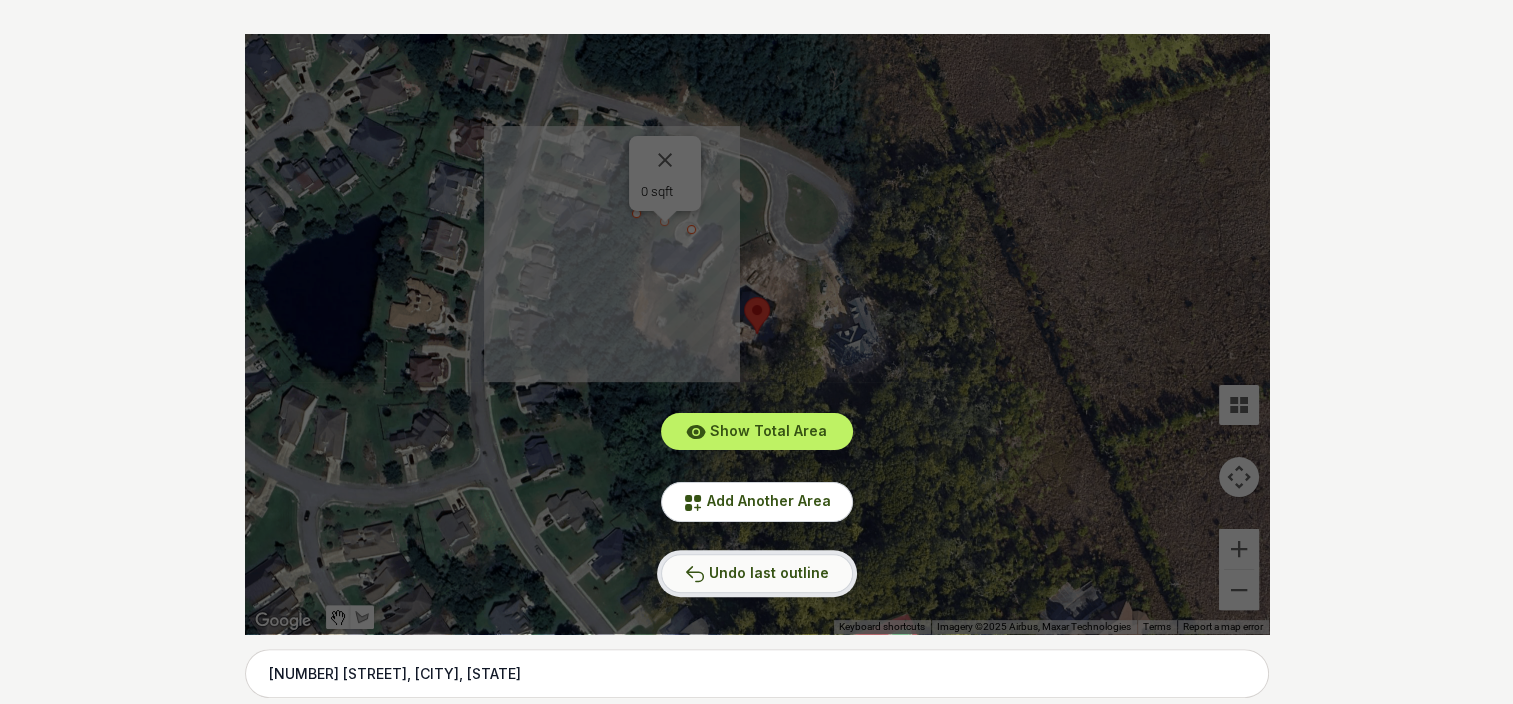 click 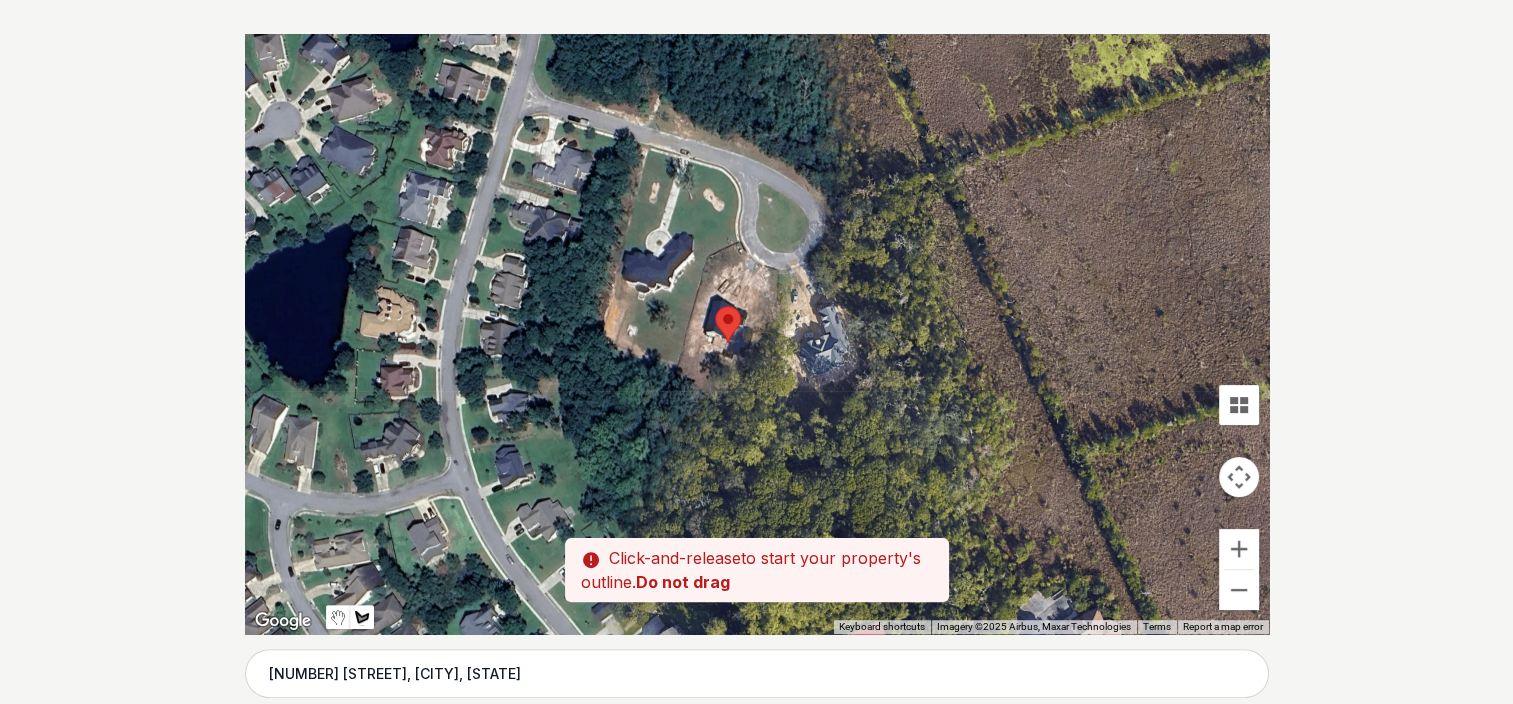drag, startPoint x: 766, startPoint y: 230, endPoint x: 735, endPoint y: 239, distance: 32.280025 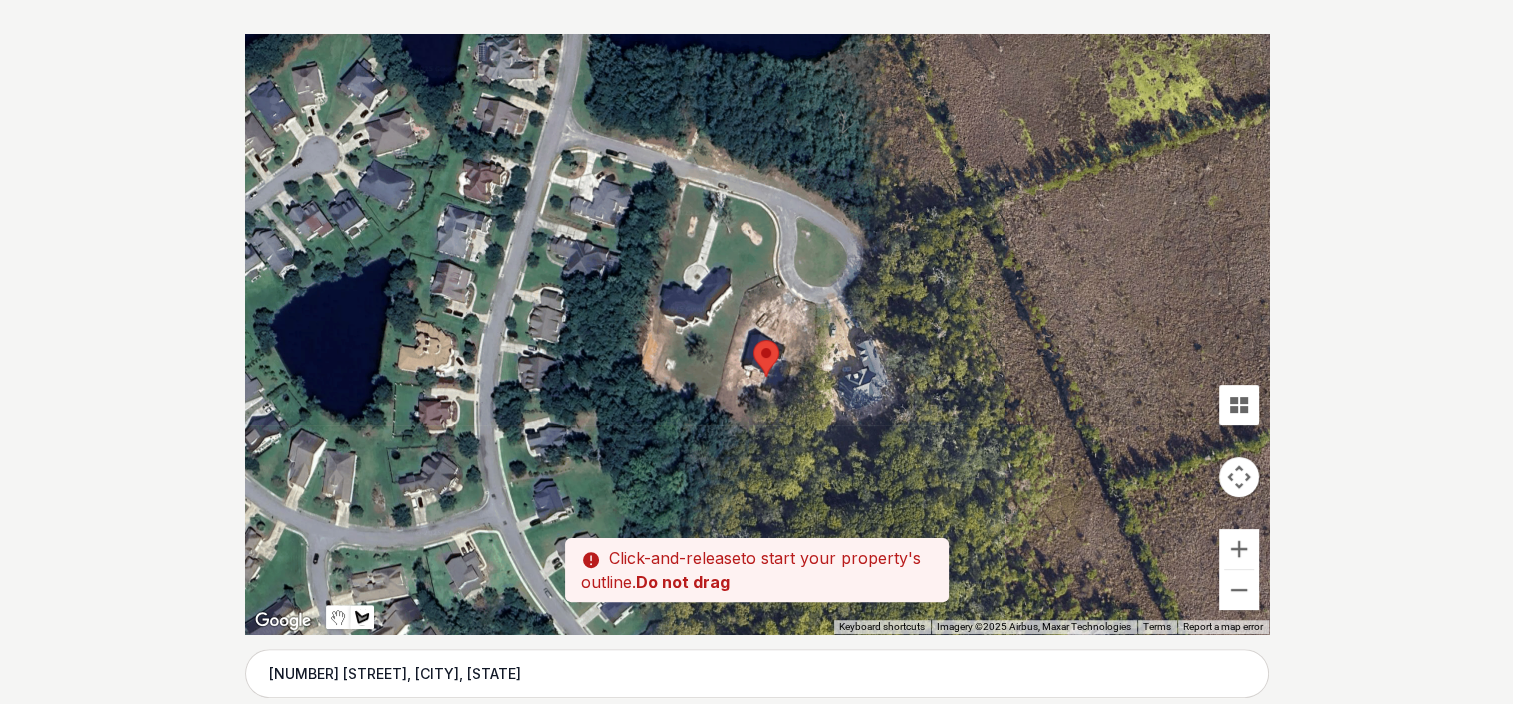drag, startPoint x: 732, startPoint y: 237, endPoint x: 773, endPoint y: 271, distance: 53.263496 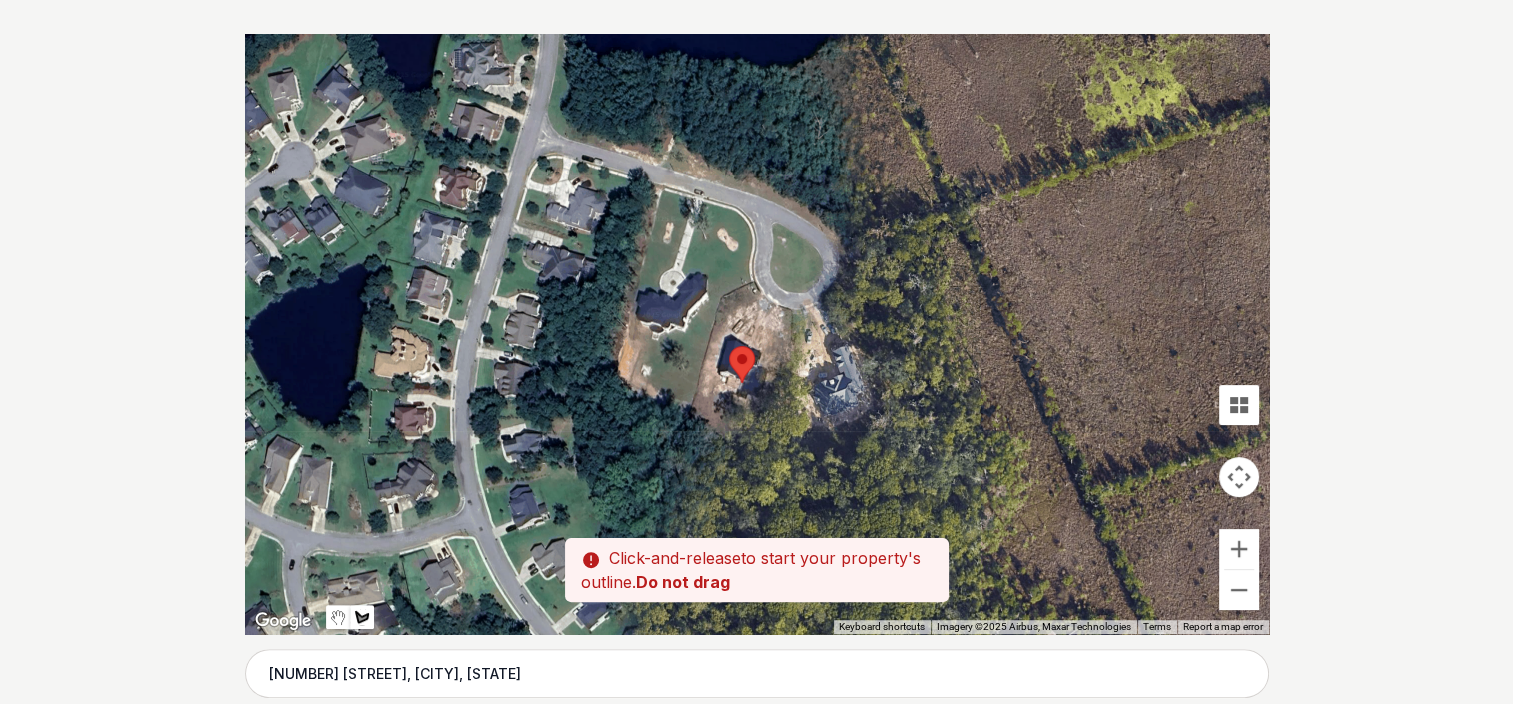 drag, startPoint x: 759, startPoint y: 289, endPoint x: 733, endPoint y: 299, distance: 27.856777 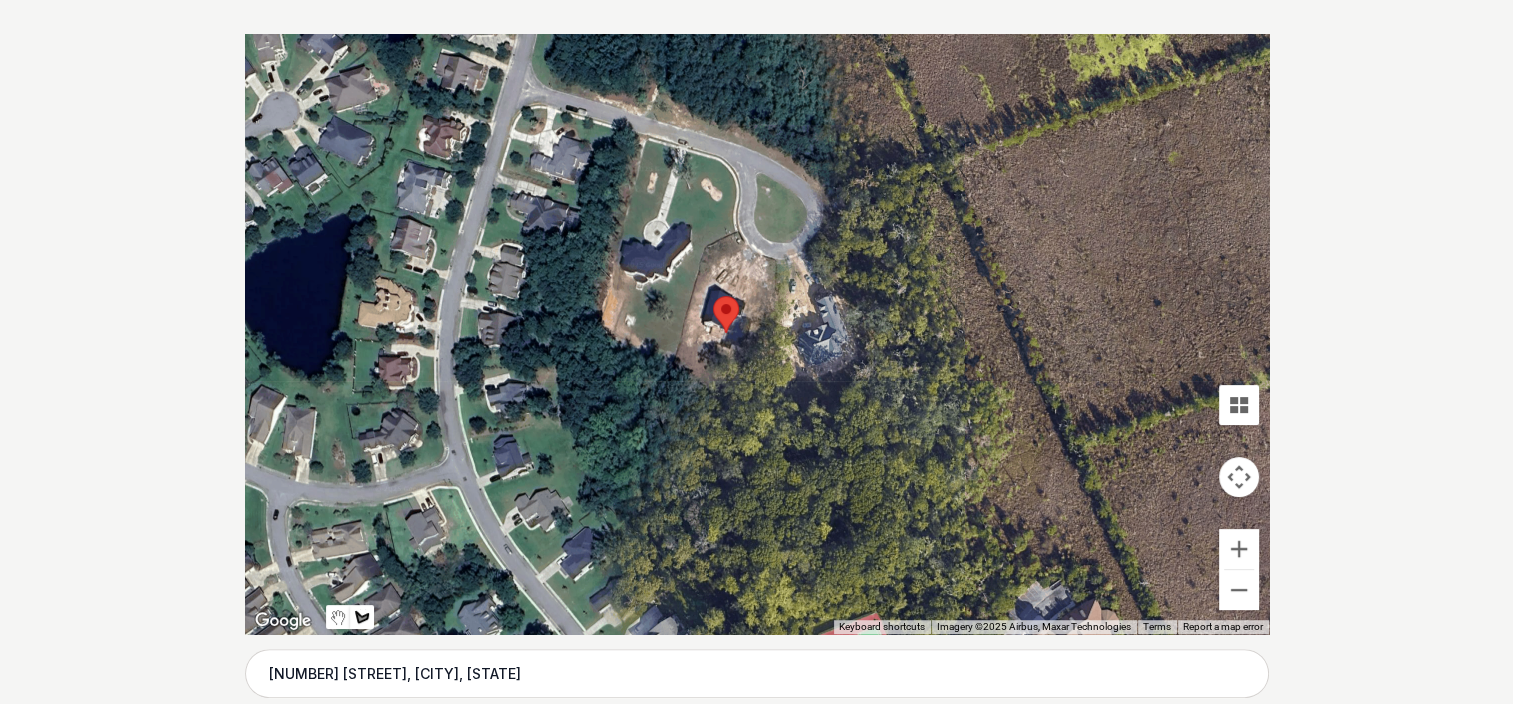drag, startPoint x: 760, startPoint y: 346, endPoint x: 747, endPoint y: 292, distance: 55.542778 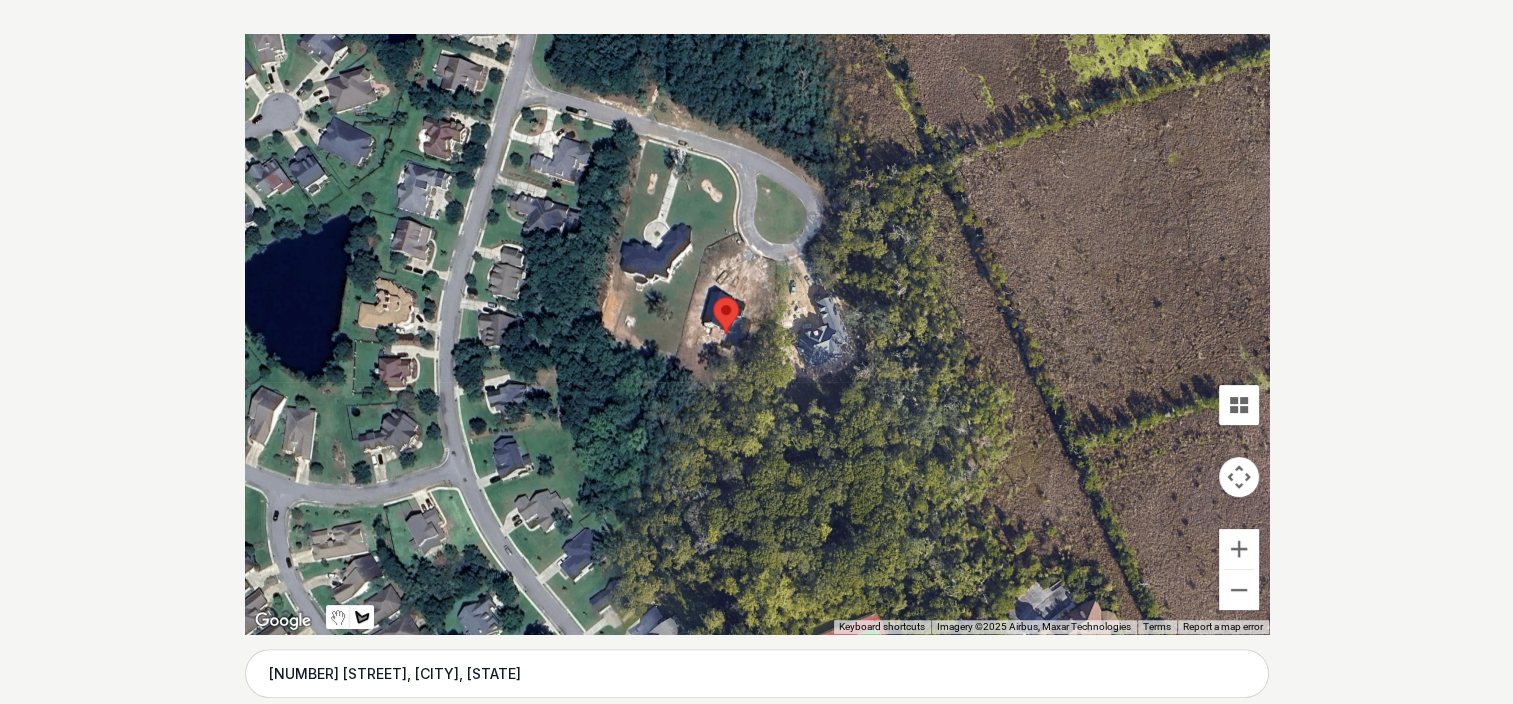 click at bounding box center (757, 334) 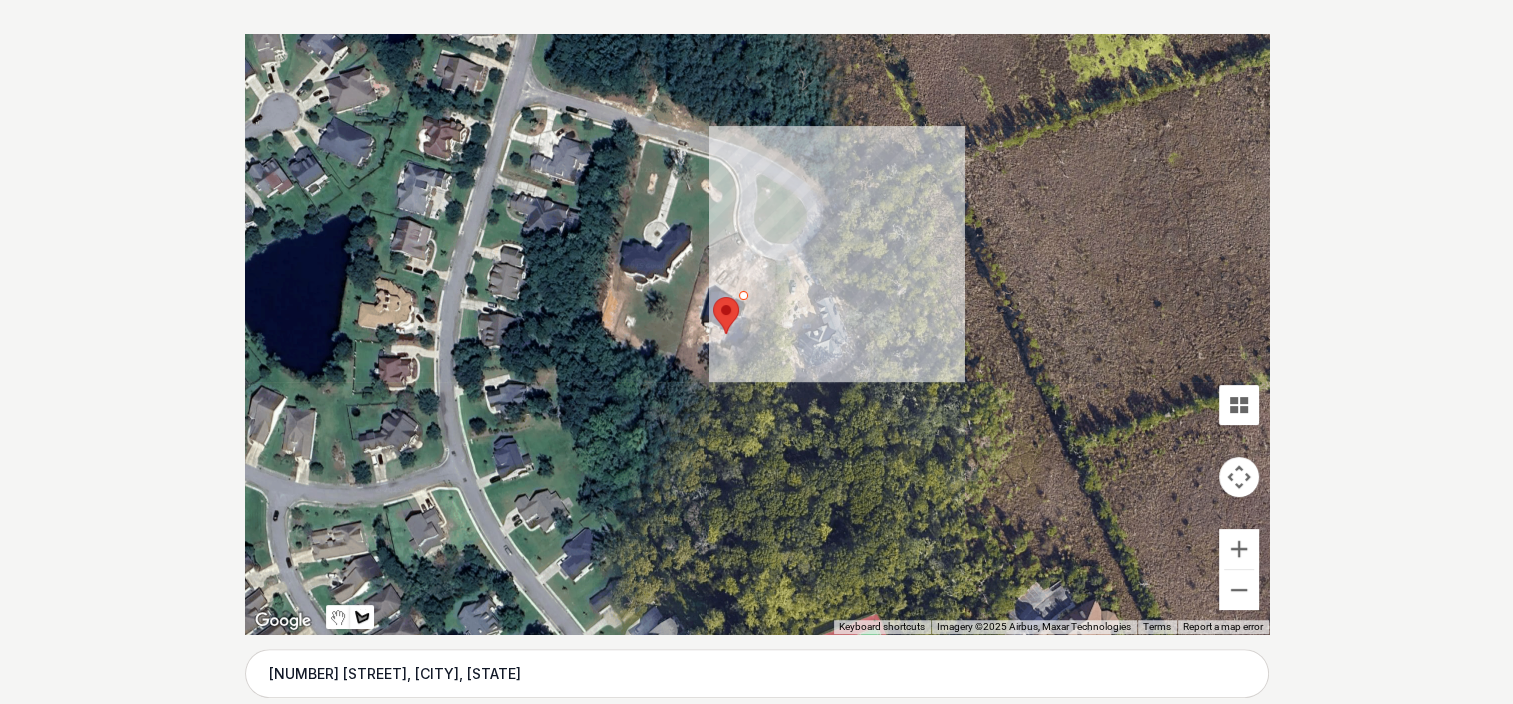 drag, startPoint x: 751, startPoint y: 260, endPoint x: 735, endPoint y: 276, distance: 22.627417 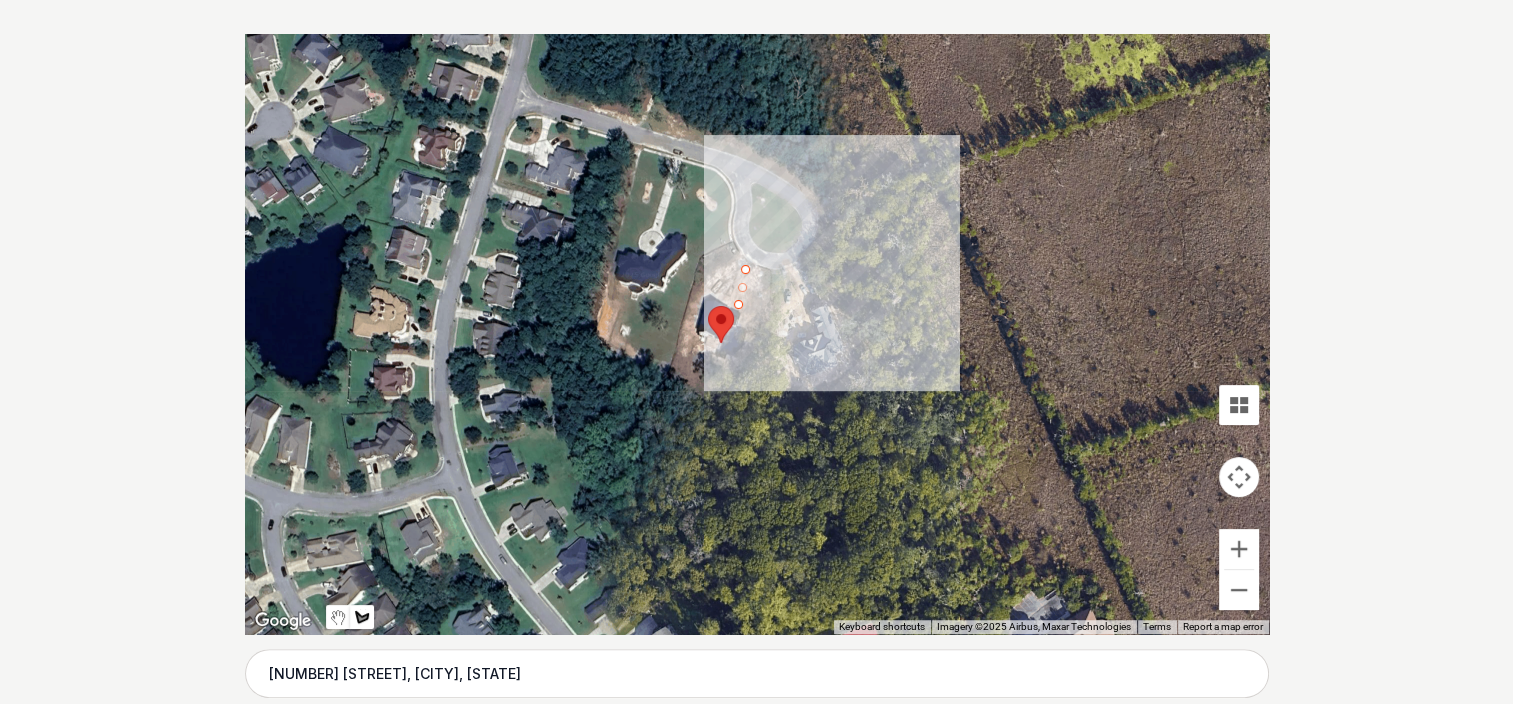 click at bounding box center [757, 334] 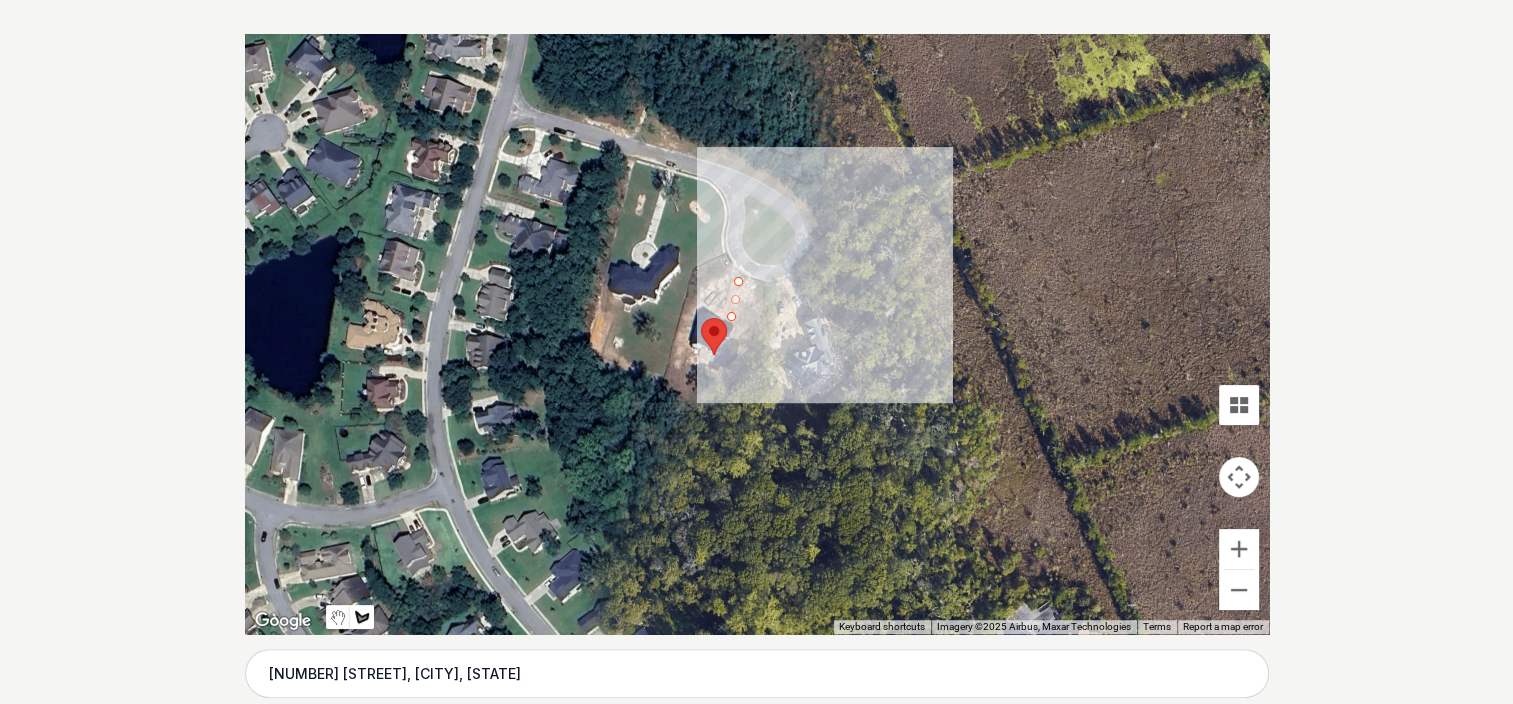 click at bounding box center (757, 334) 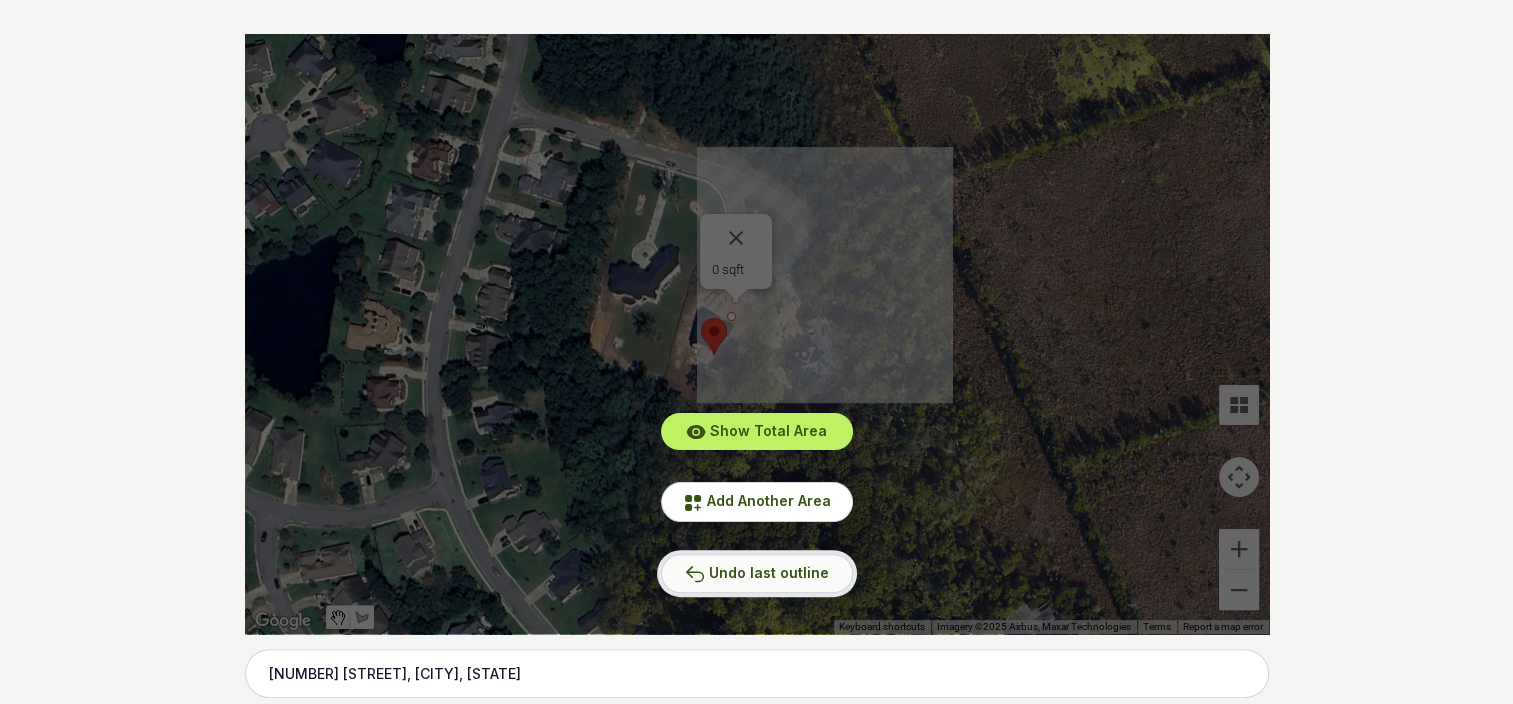 click on "Undo last outline" at bounding box center (769, 572) 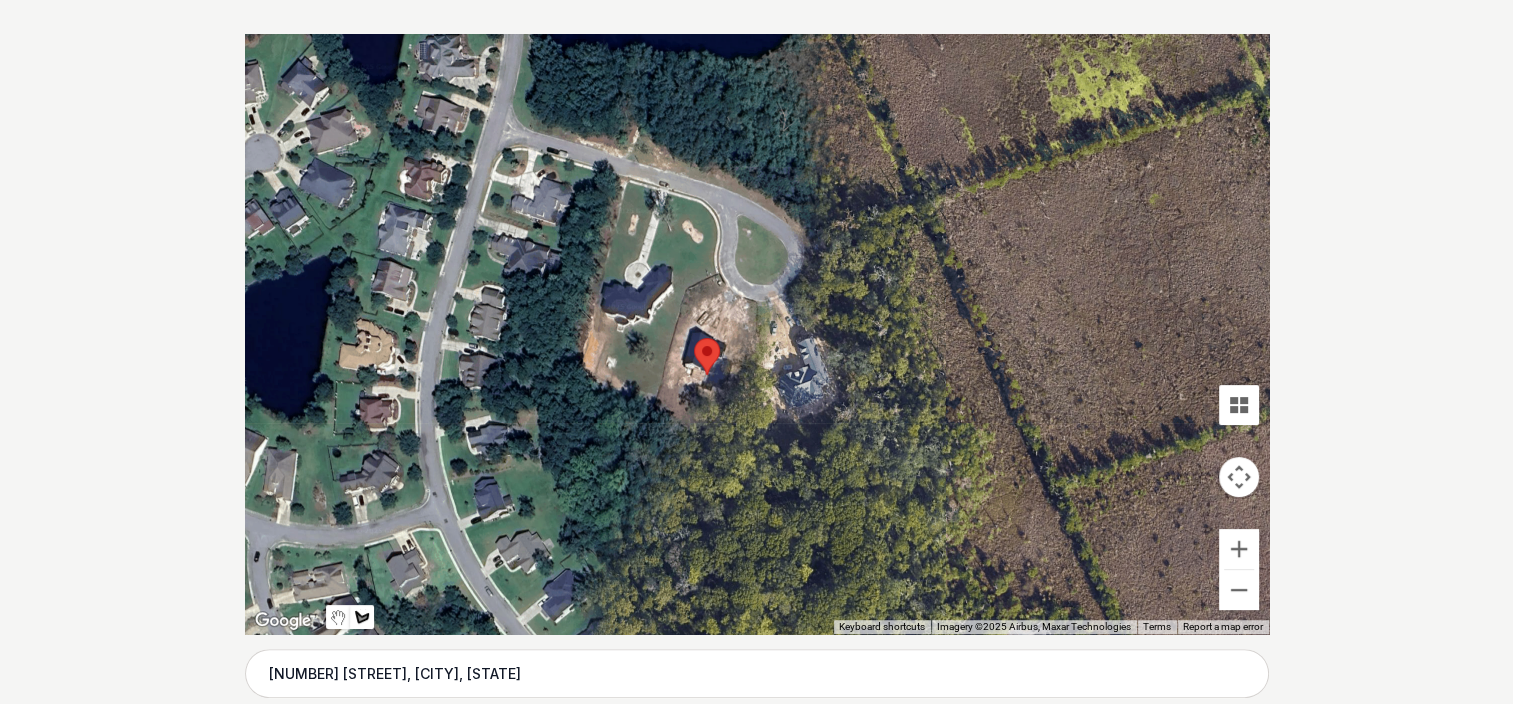 drag, startPoint x: 723, startPoint y: 254, endPoint x: 714, endPoint y: 276, distance: 23.769728 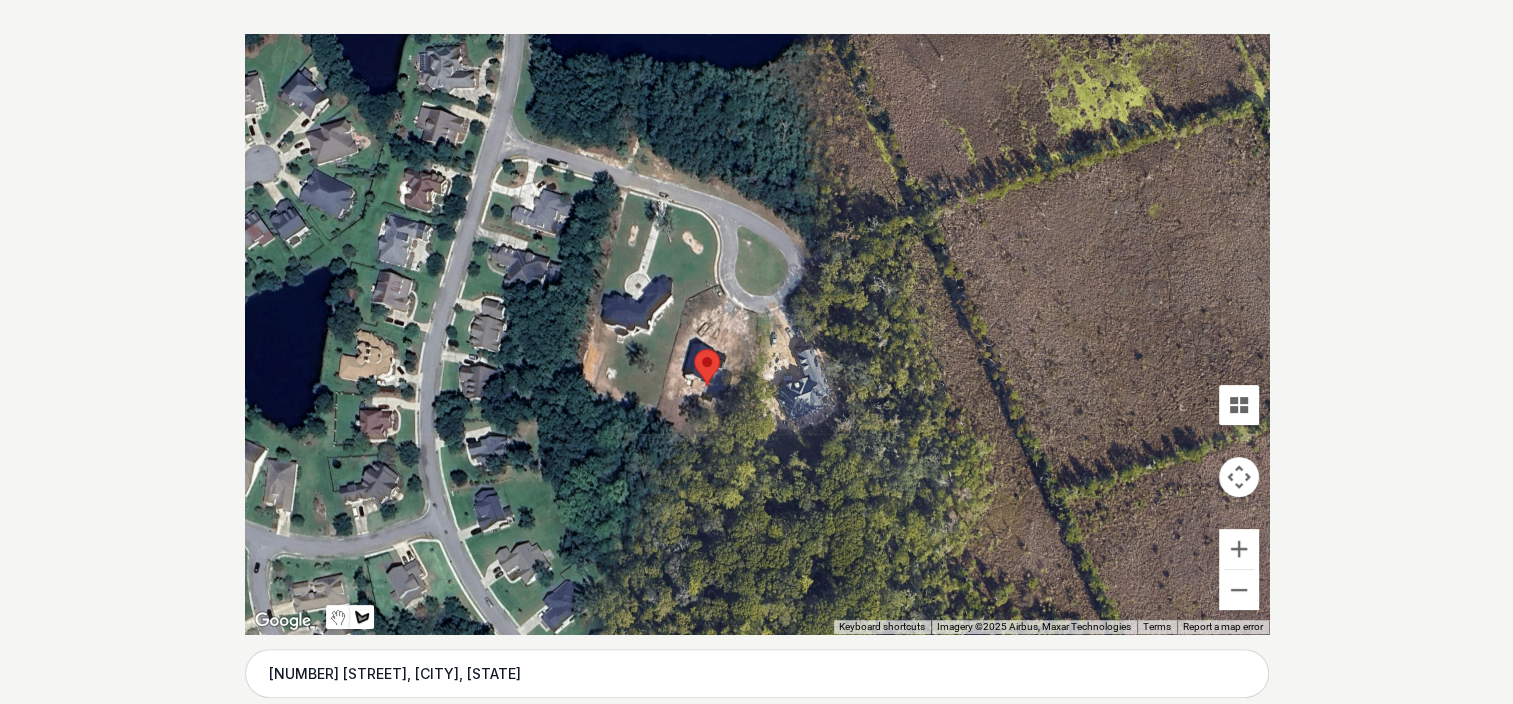 drag, startPoint x: 714, startPoint y: 272, endPoint x: 715, endPoint y: 287, distance: 15.033297 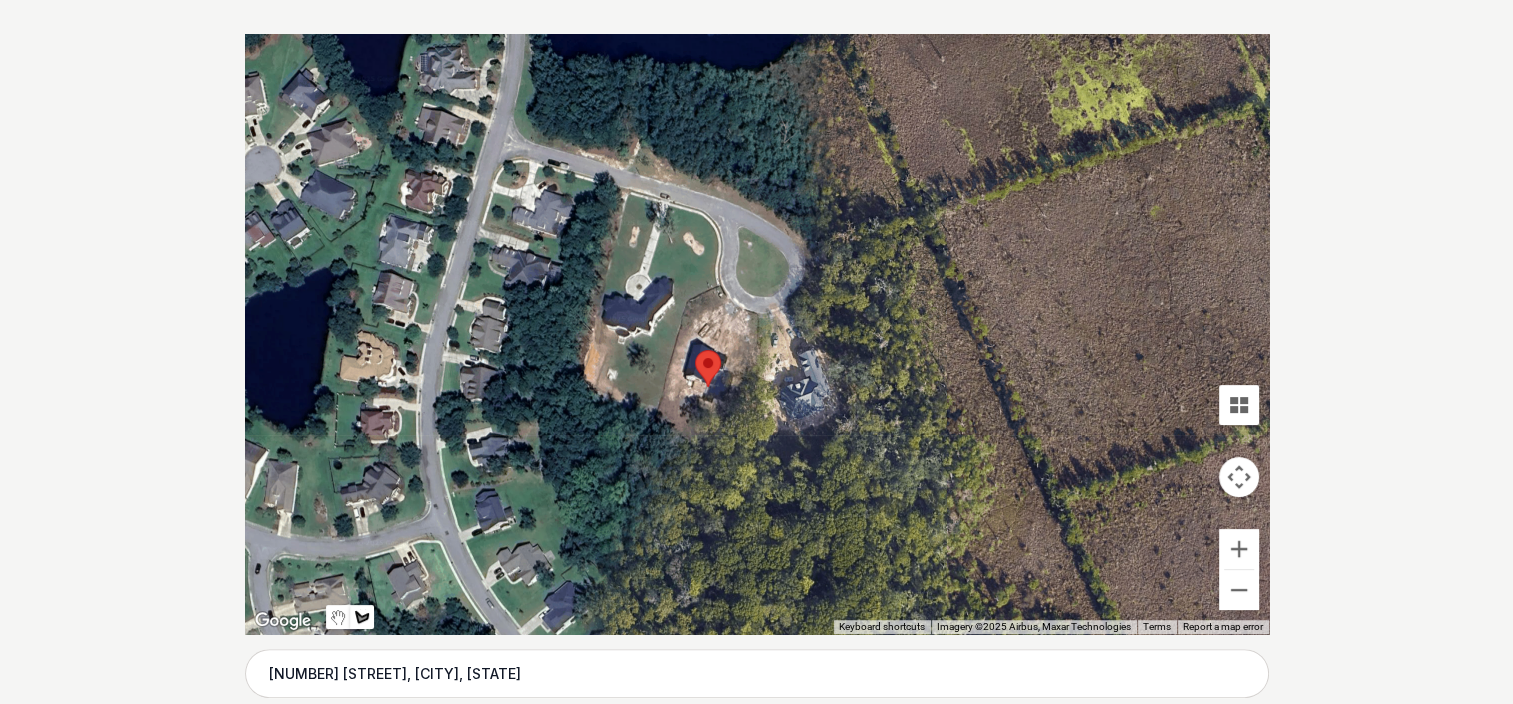 click at bounding box center (757, 334) 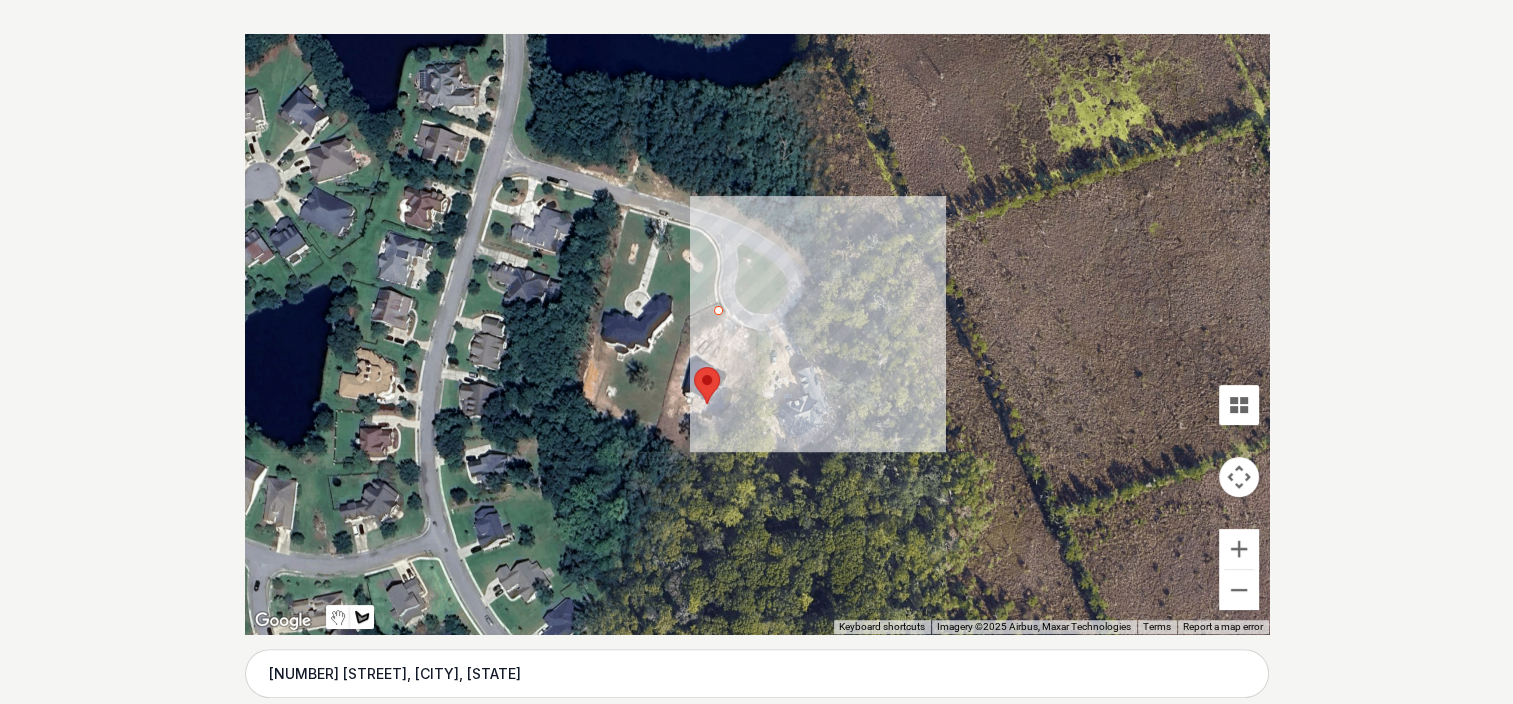 drag, startPoint x: 719, startPoint y: 293, endPoint x: 718, endPoint y: 312, distance: 19.026299 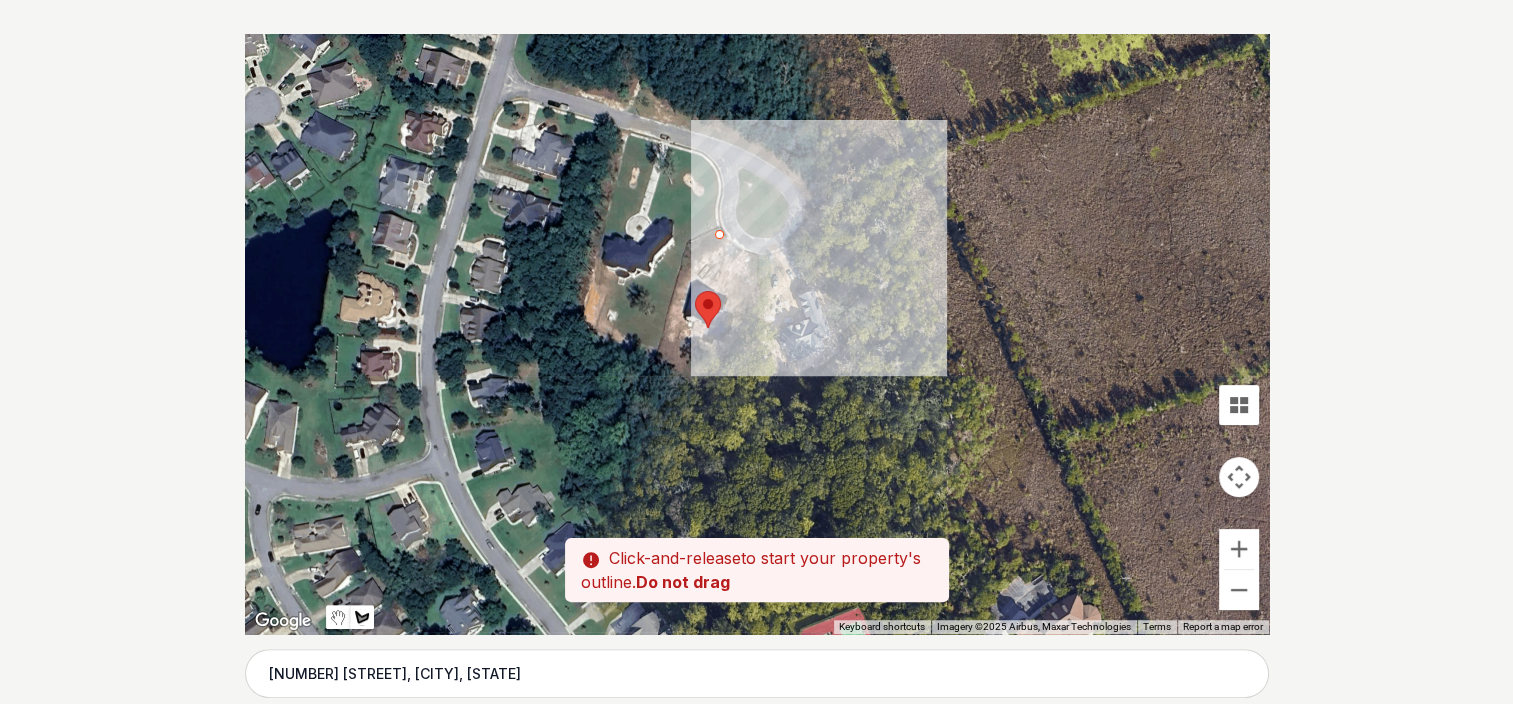 drag, startPoint x: 717, startPoint y: 309, endPoint x: 717, endPoint y: 236, distance: 73 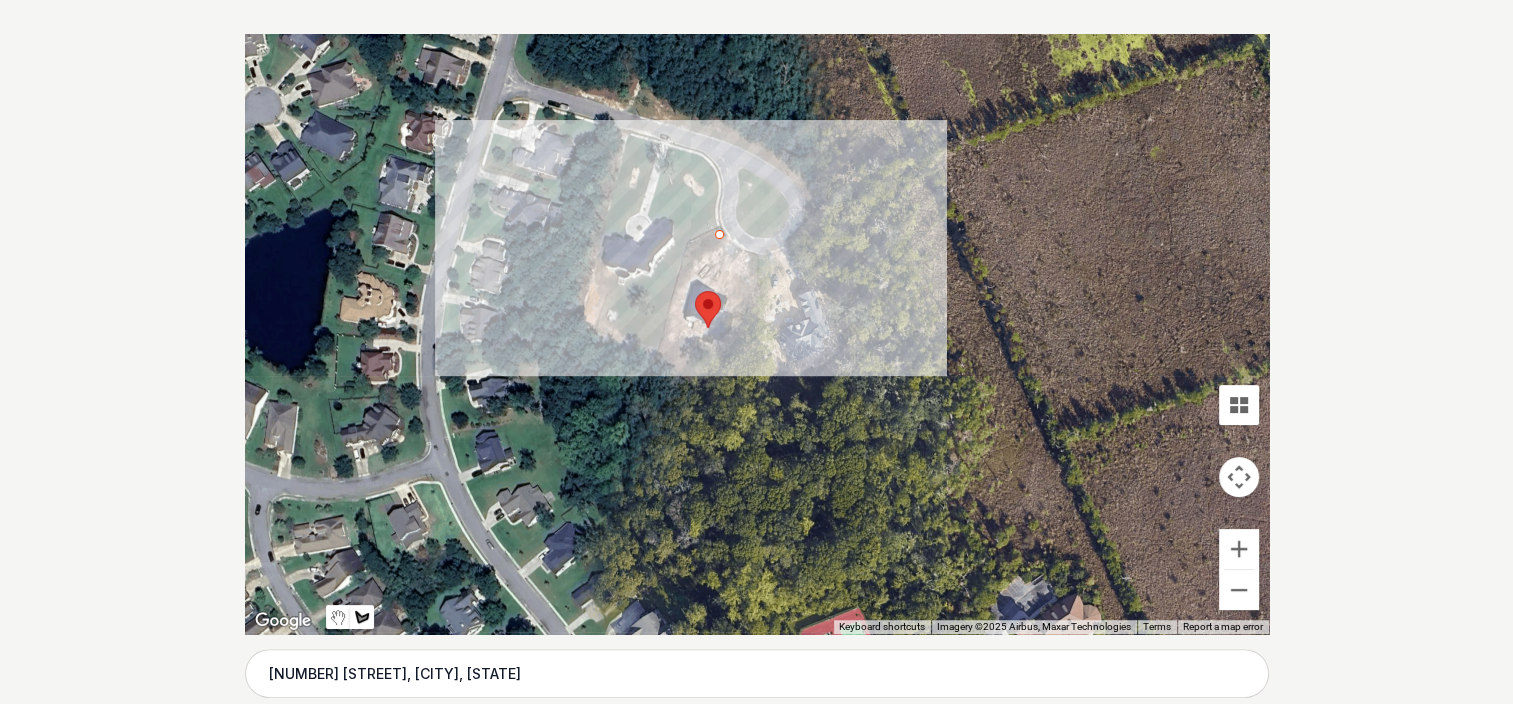 click at bounding box center (757, 334) 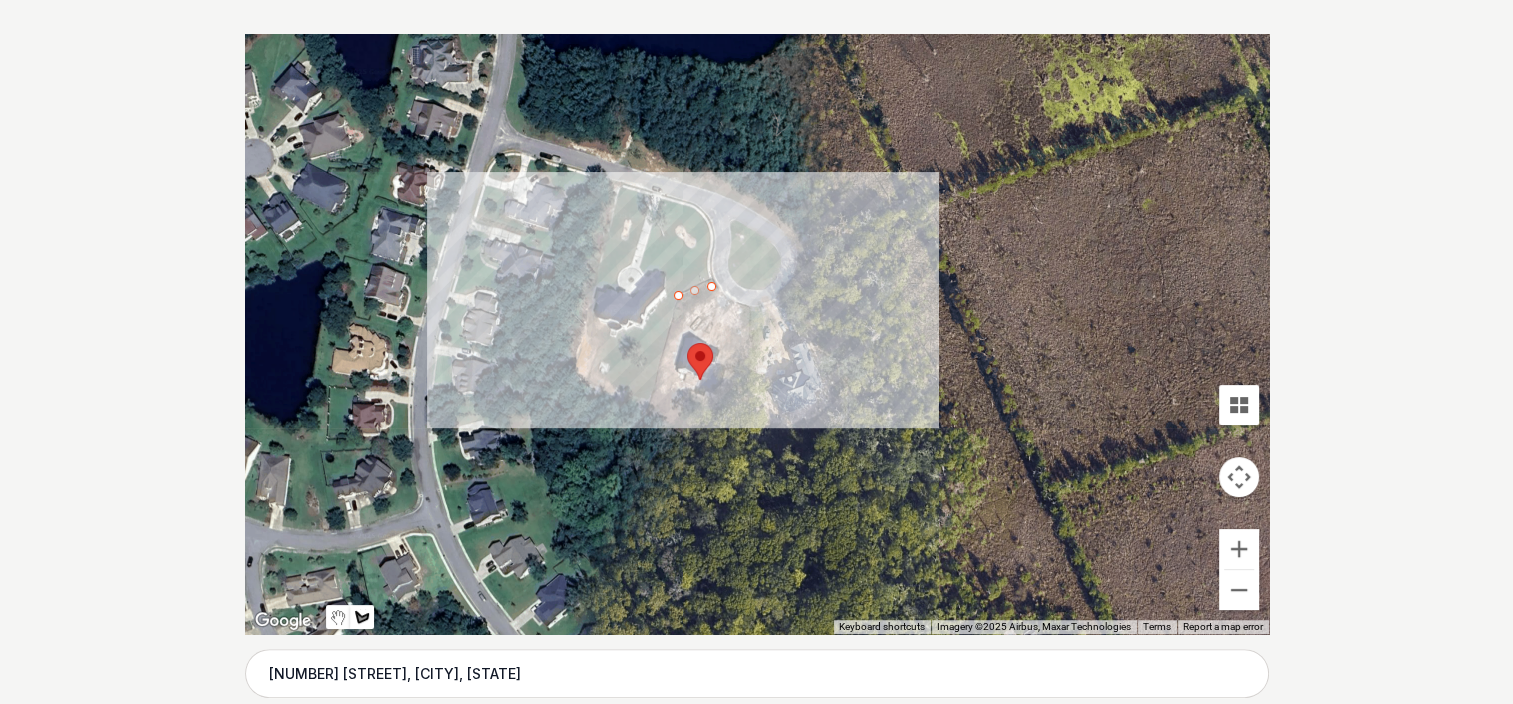 drag, startPoint x: 686, startPoint y: 243, endPoint x: 678, endPoint y: 299, distance: 56.568542 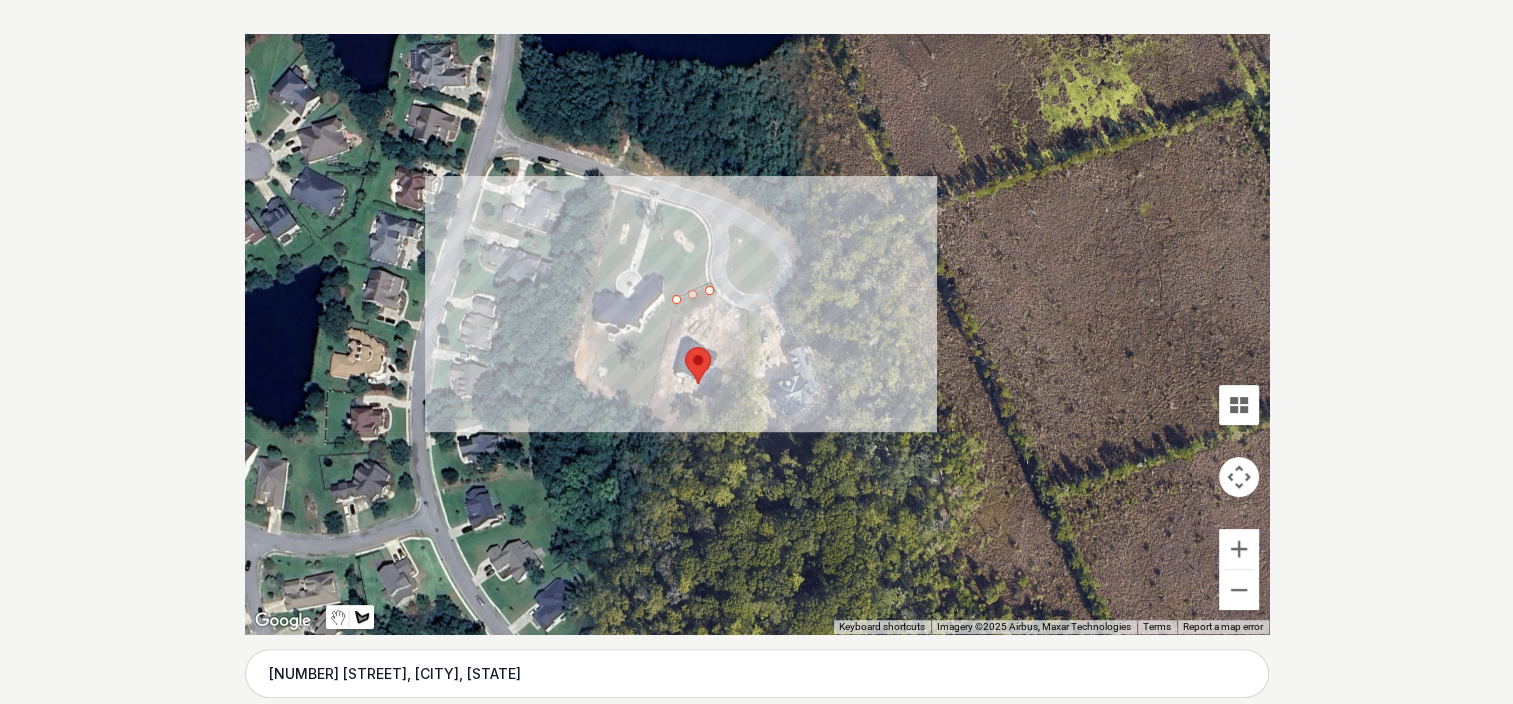 click at bounding box center [757, 334] 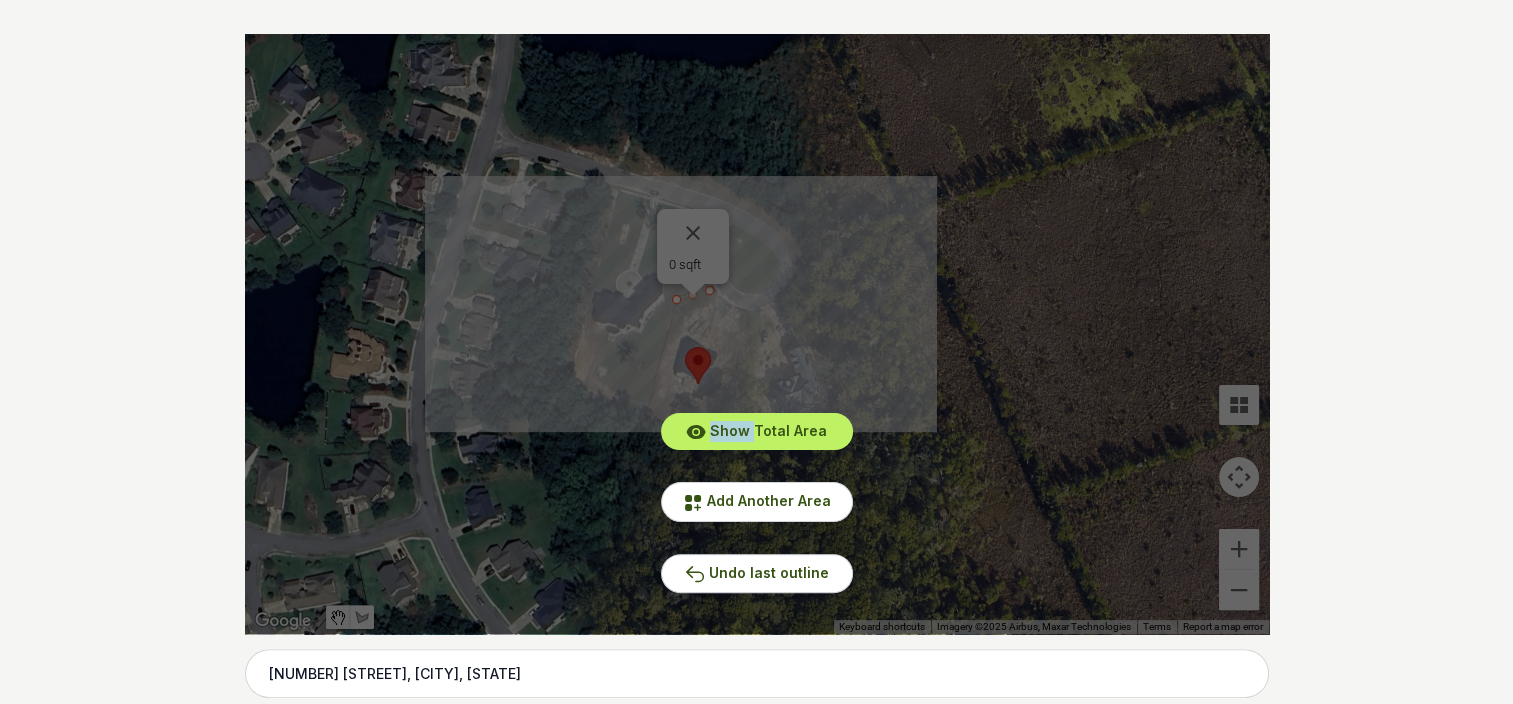 click on "Show Total Area Add Another Area Undo last outline" at bounding box center (757, 334) 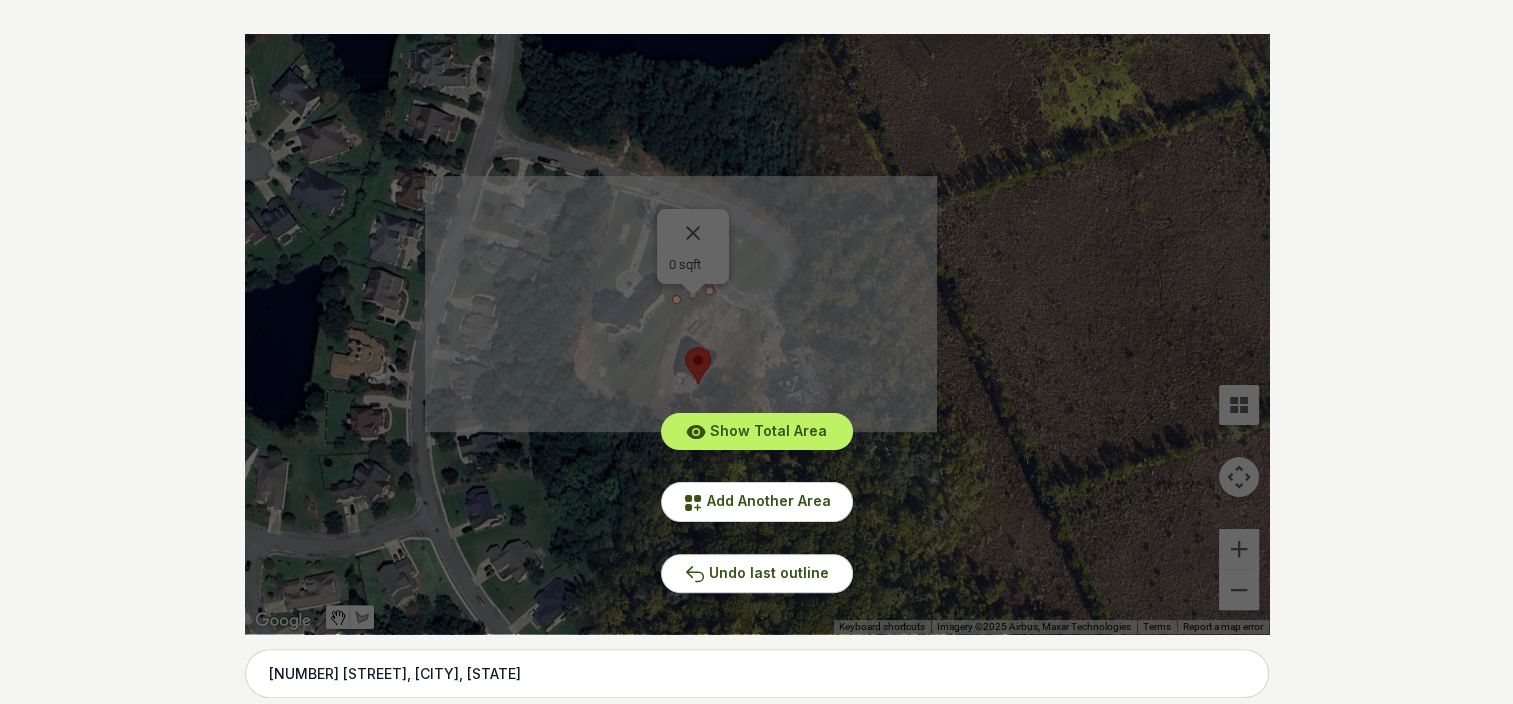 click on "Show Total Area Add Another Area Undo last outline" at bounding box center (757, 334) 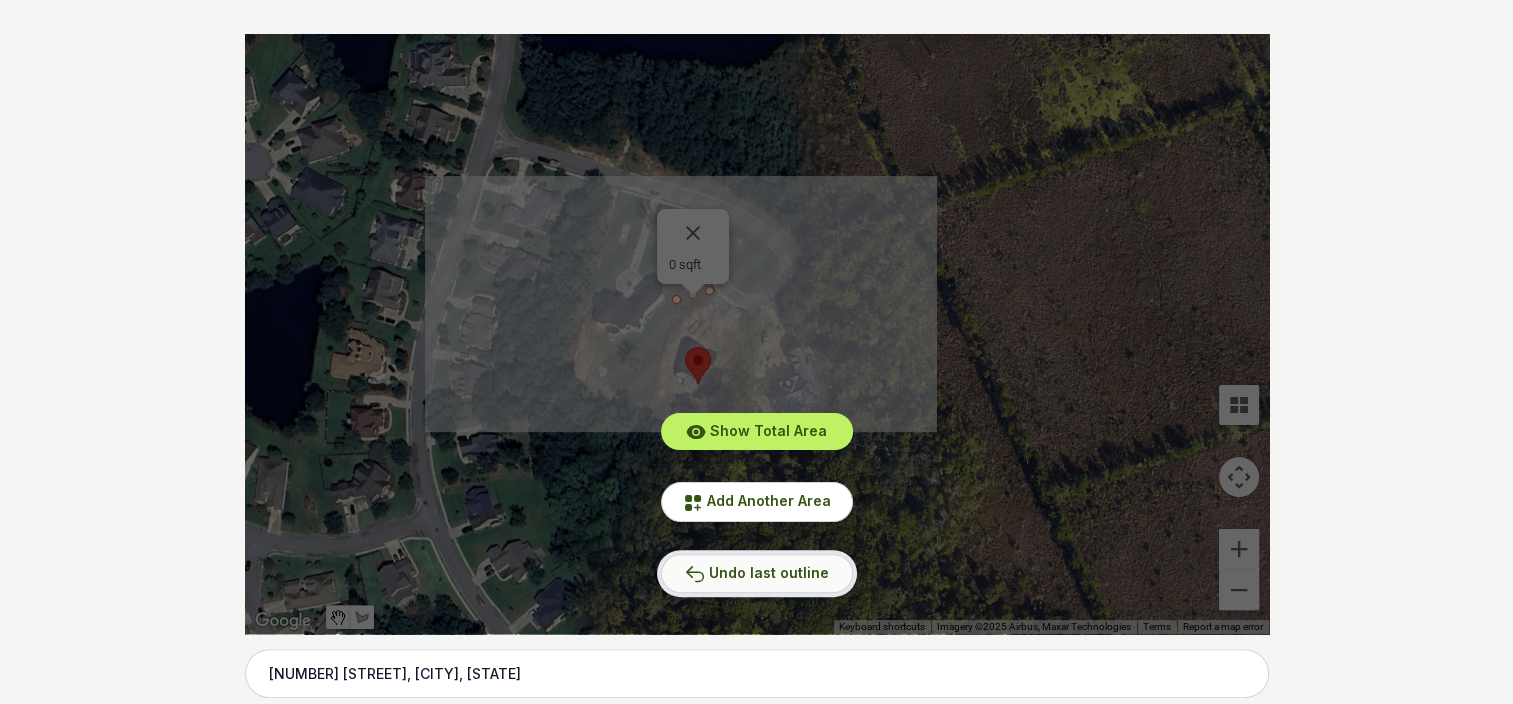 click on "Undo last outline" at bounding box center (769, 572) 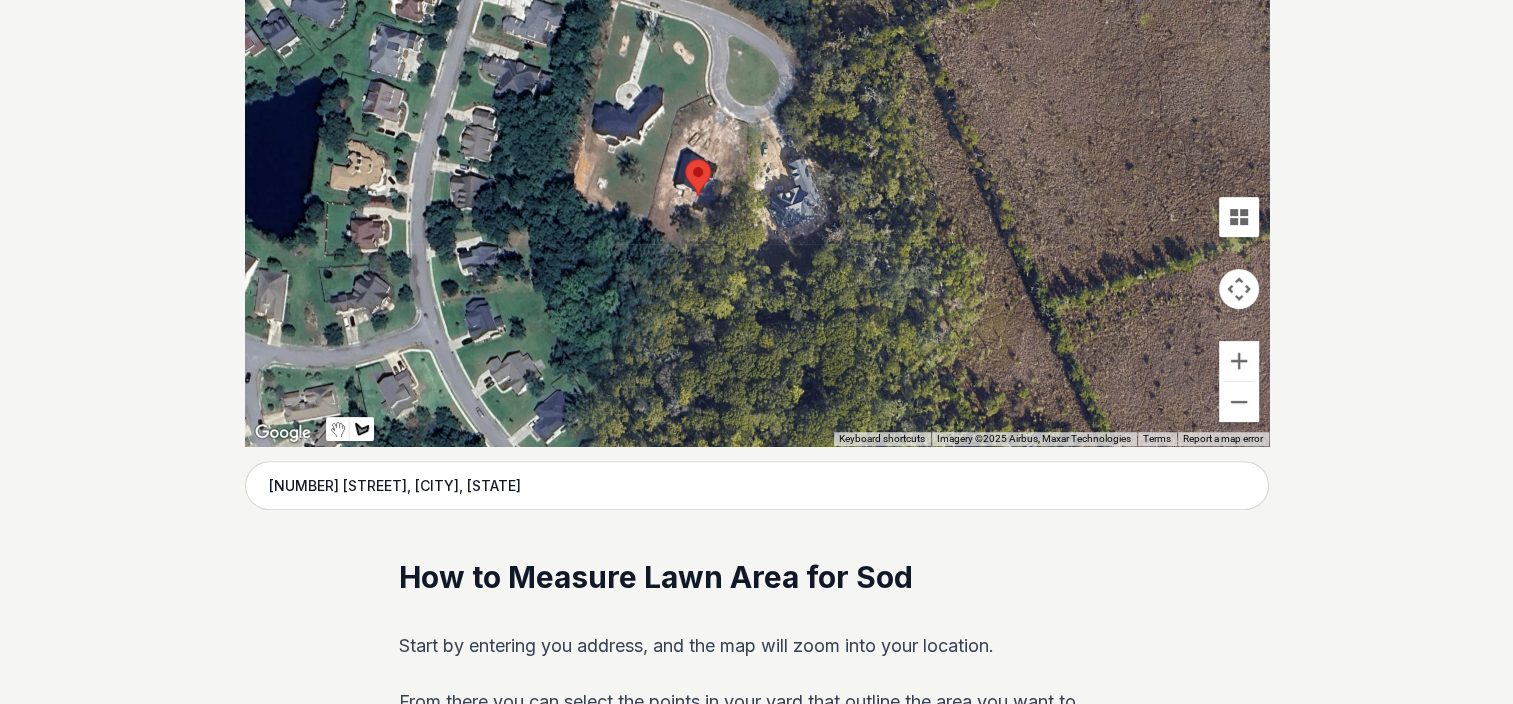 scroll, scrollTop: 288, scrollLeft: 0, axis: vertical 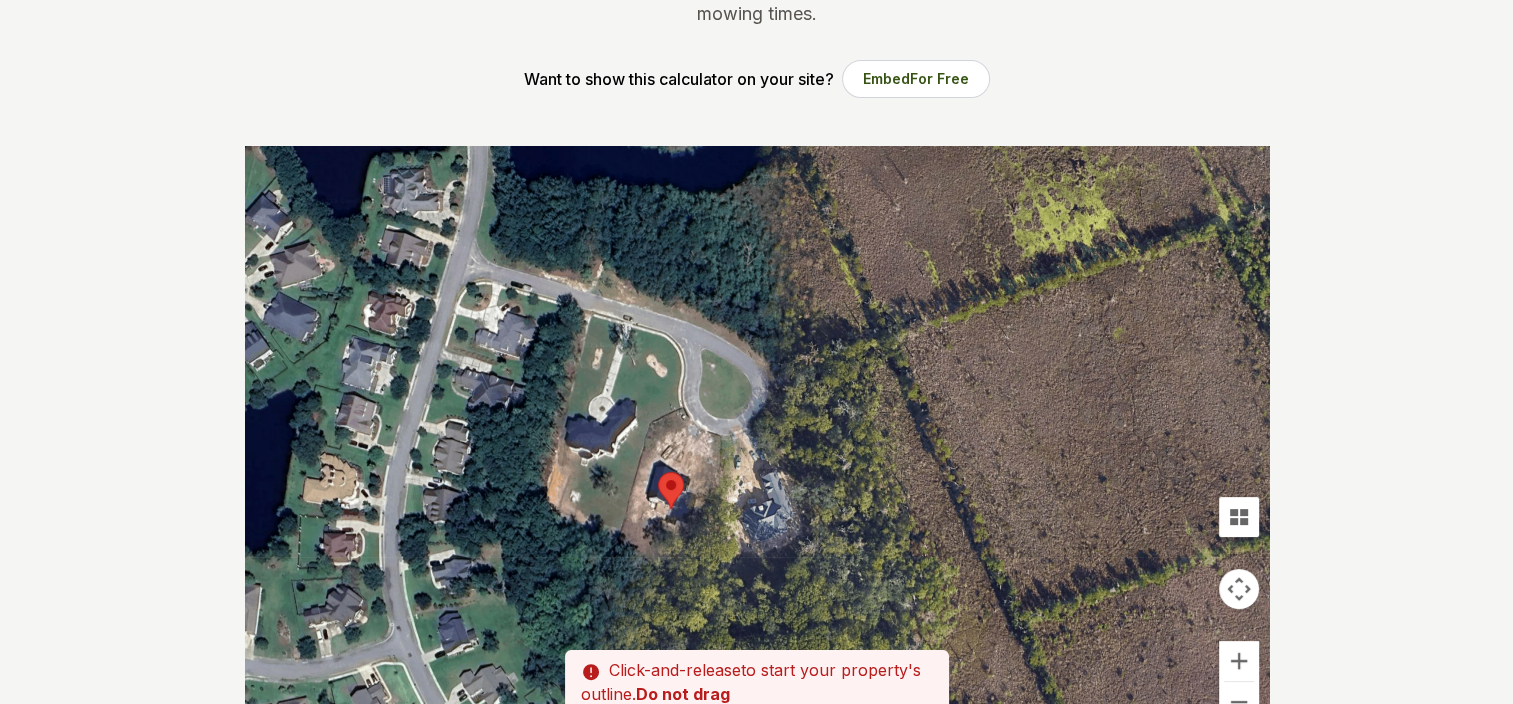 drag, startPoint x: 711, startPoint y: 392, endPoint x: 683, endPoint y: 407, distance: 31.764761 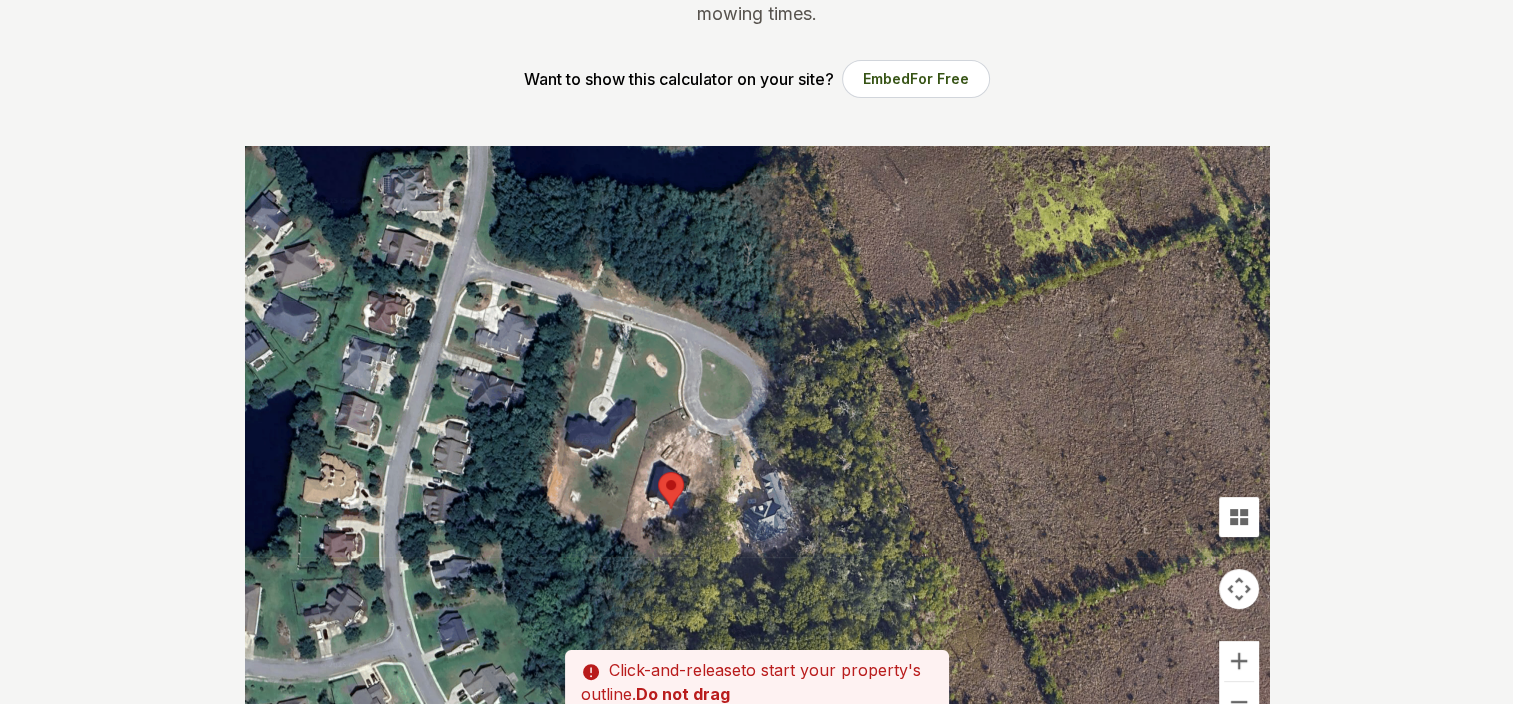 click at bounding box center (757, 446) 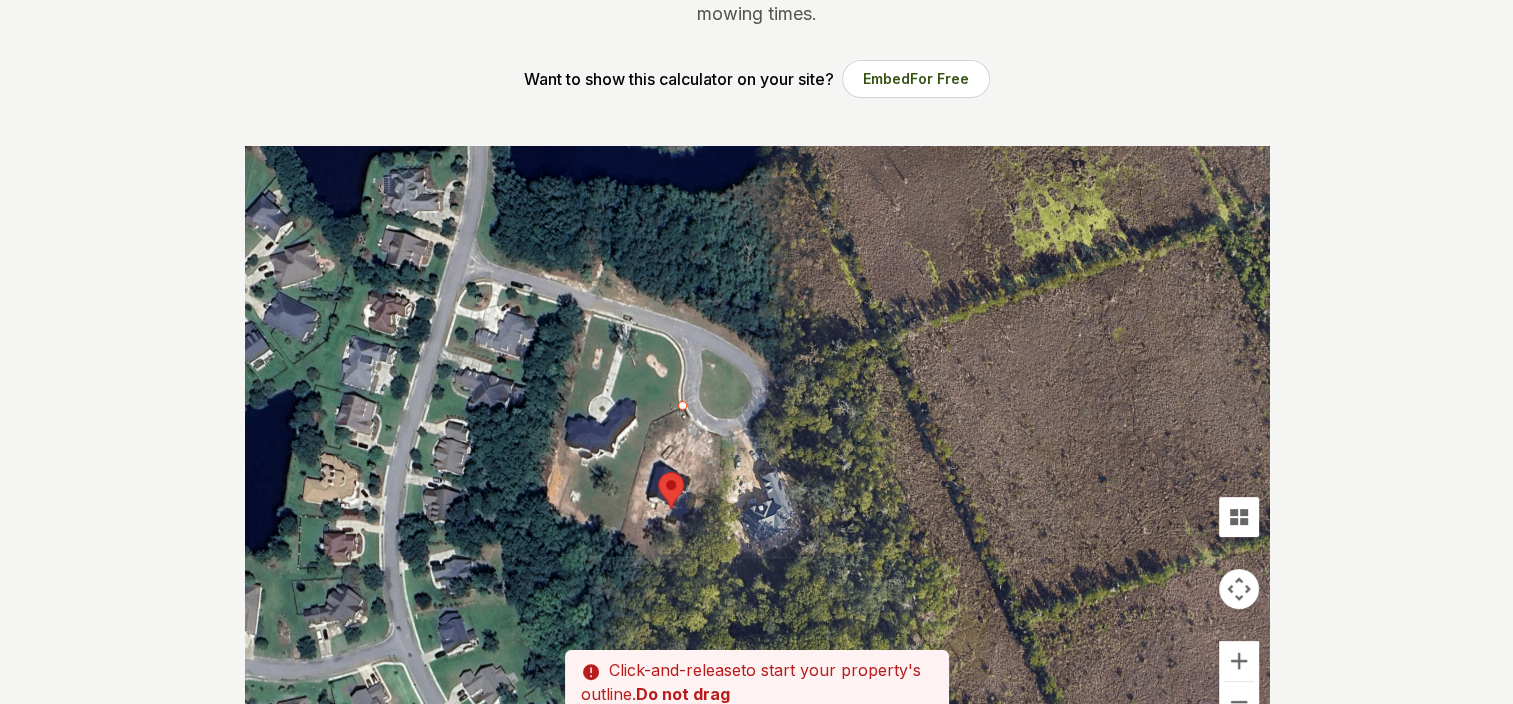 click at bounding box center [757, 446] 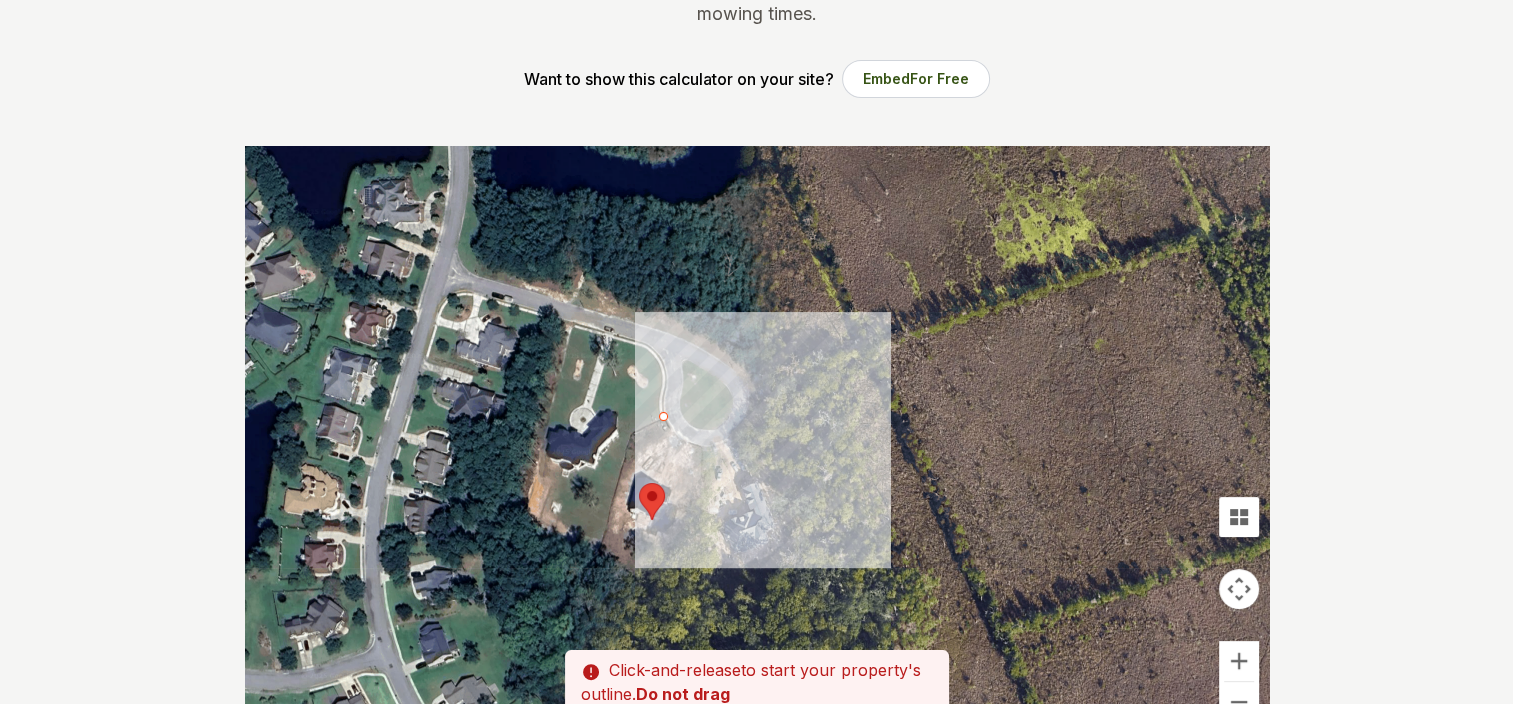 drag, startPoint x: 682, startPoint y: 405, endPoint x: 660, endPoint y: 415, distance: 24.166092 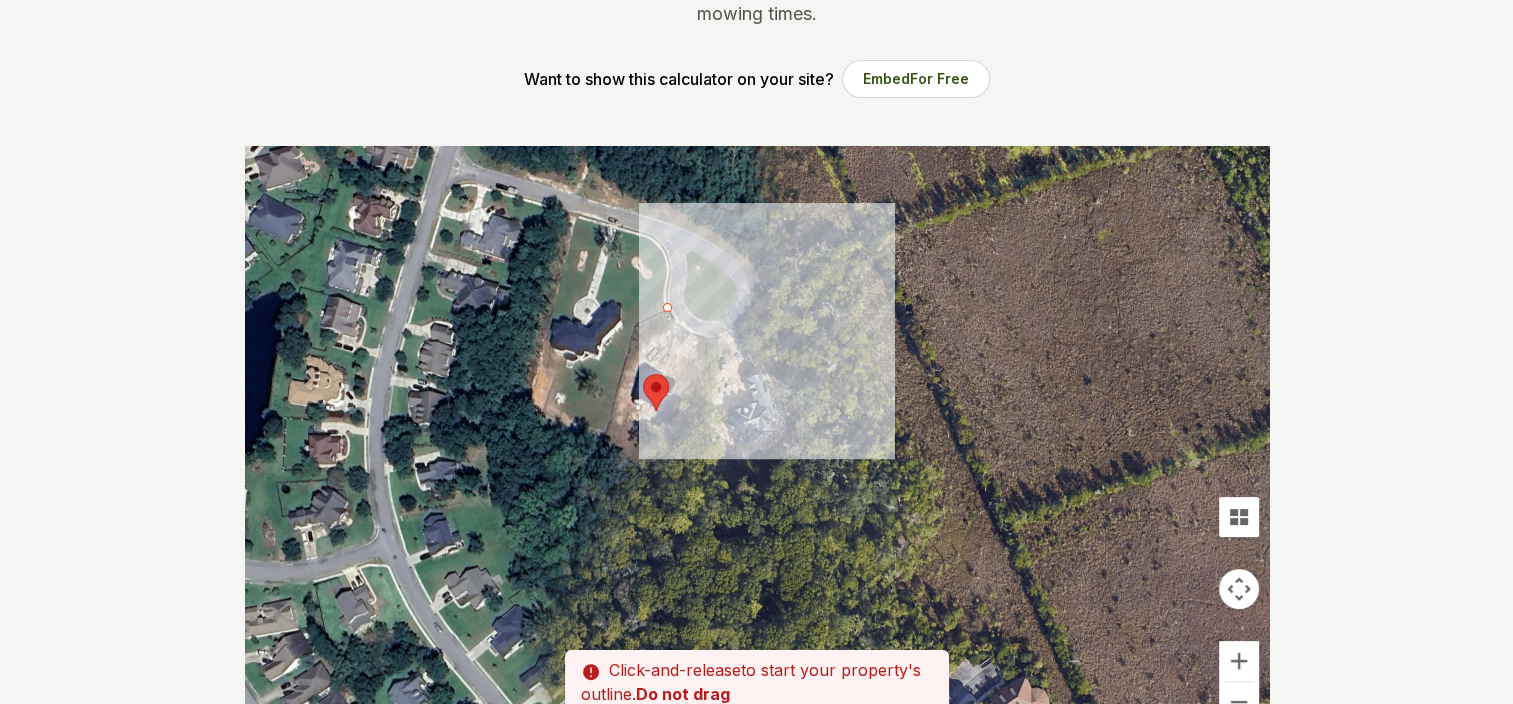 drag, startPoint x: 661, startPoint y: 412, endPoint x: 664, endPoint y: 304, distance: 108.04166 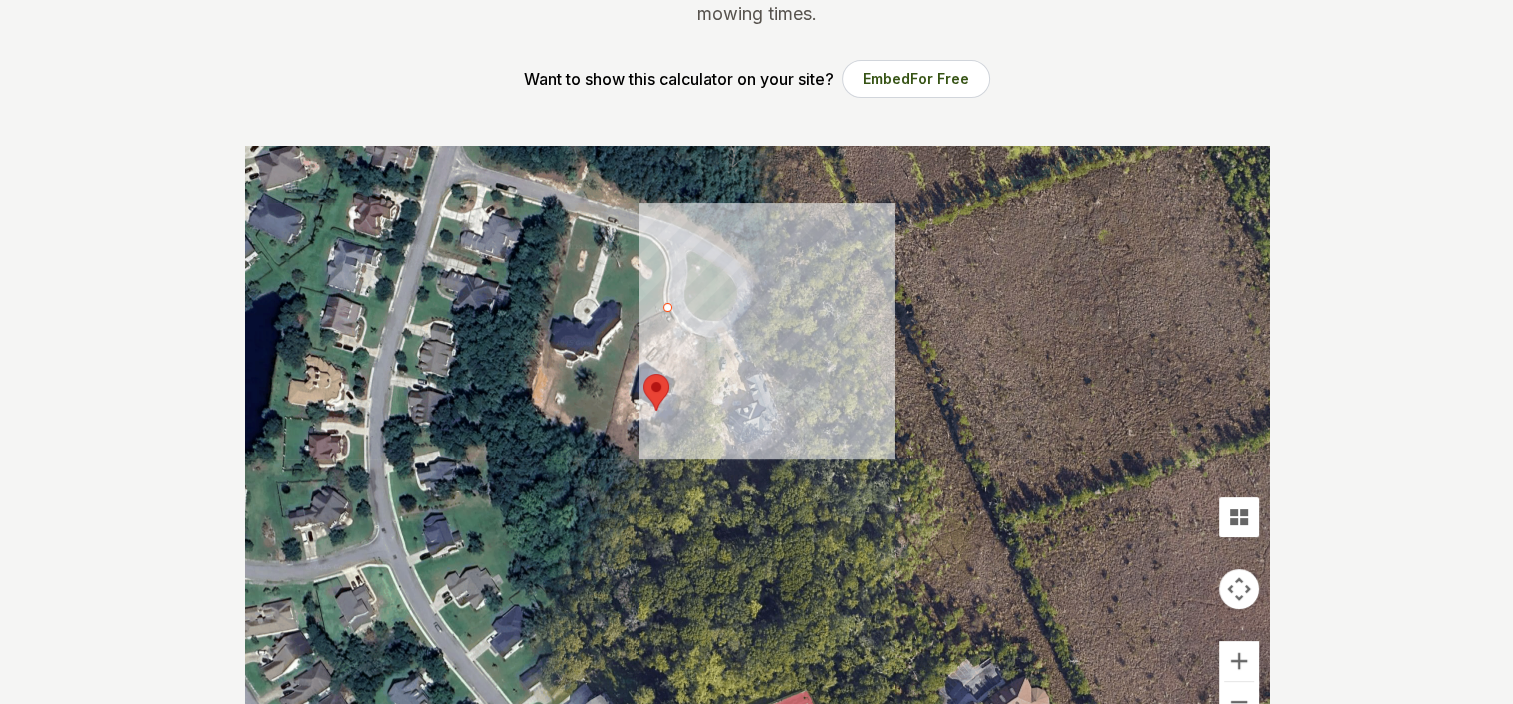 click at bounding box center (757, 446) 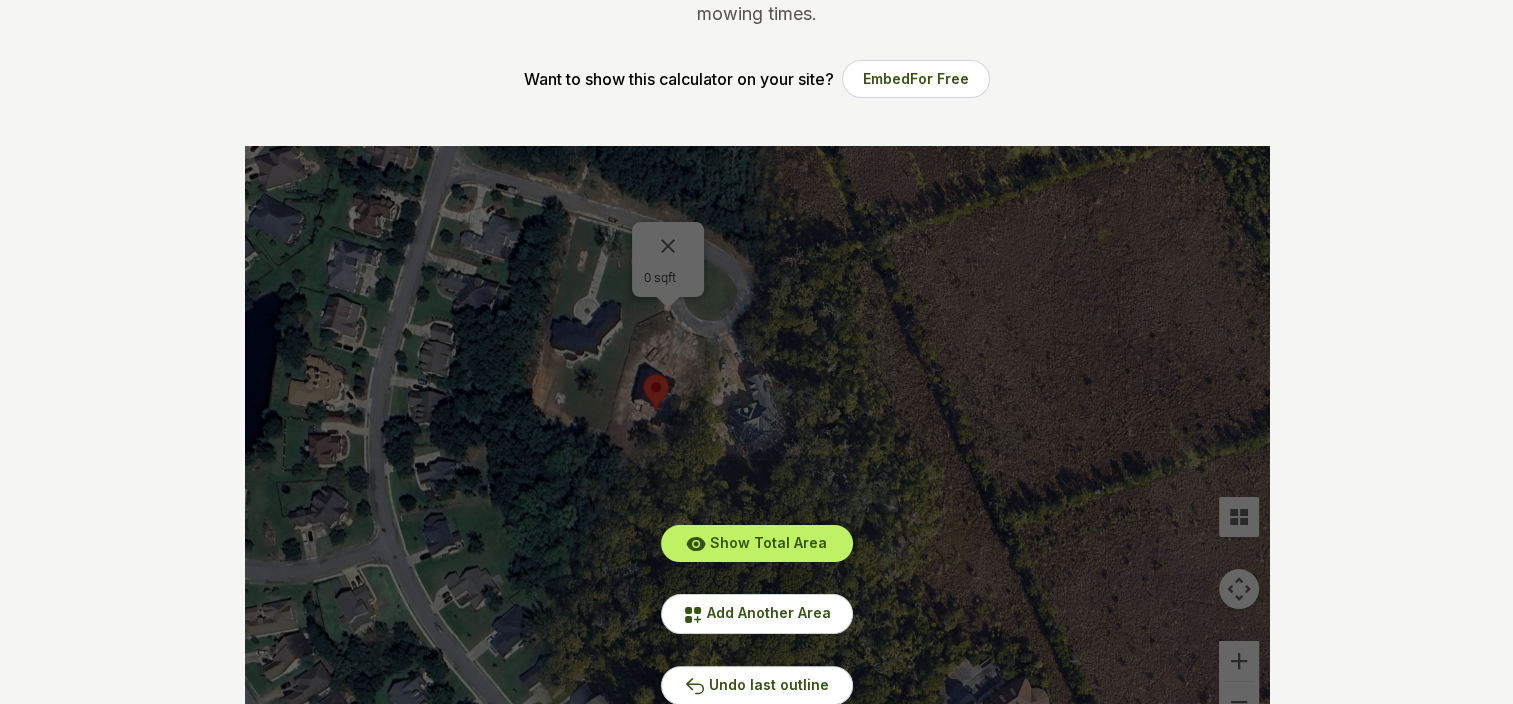drag, startPoint x: 666, startPoint y: 305, endPoint x: 646, endPoint y: 321, distance: 25.612497 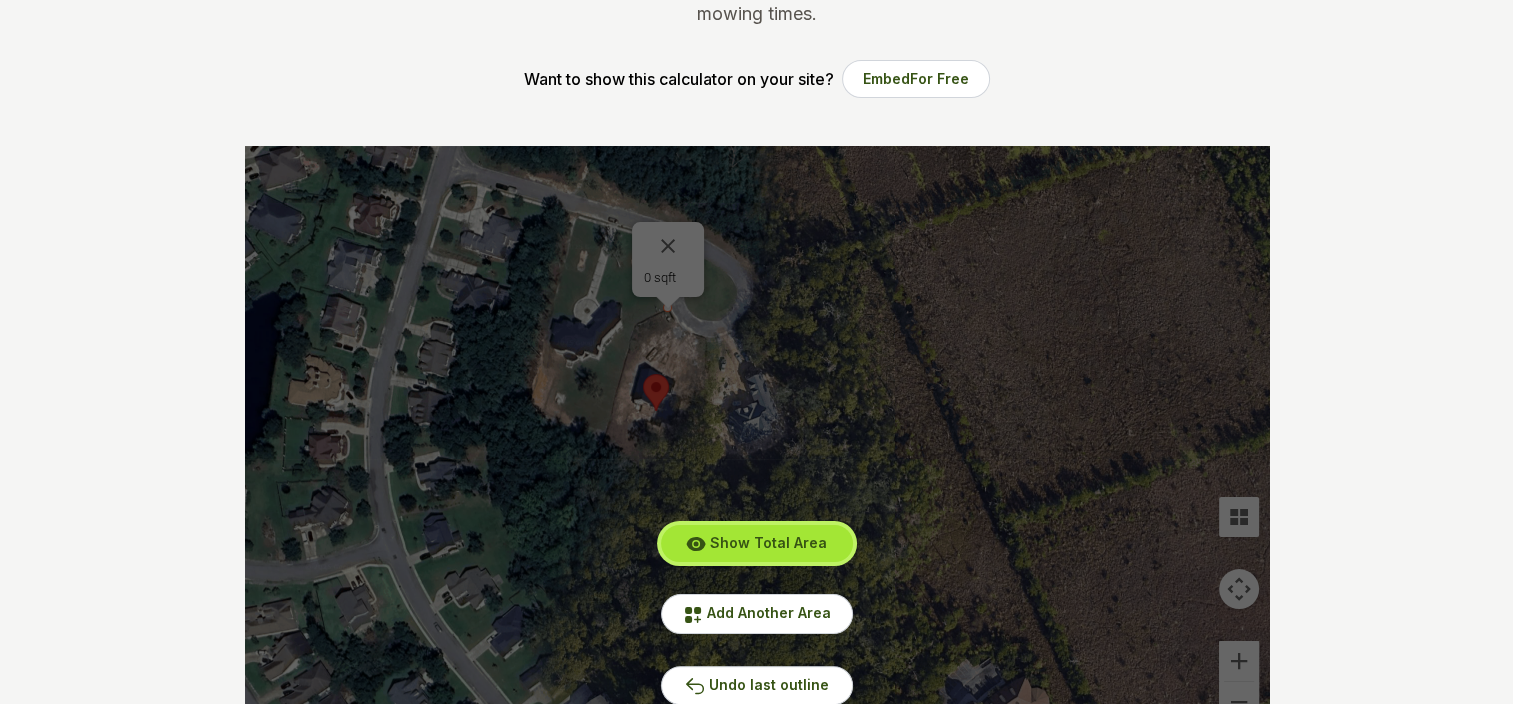 click on "Show Total Area" at bounding box center (768, 542) 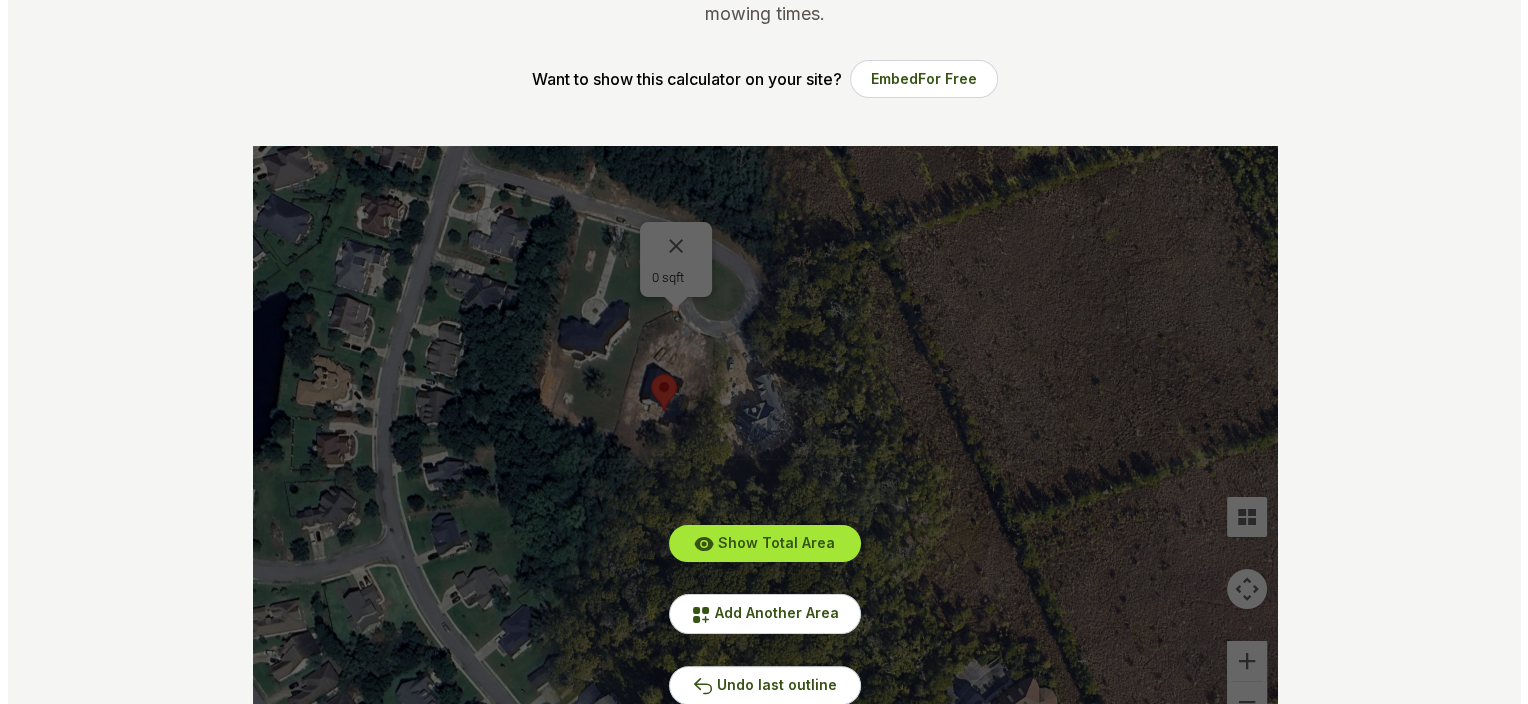 scroll, scrollTop: 0, scrollLeft: 0, axis: both 